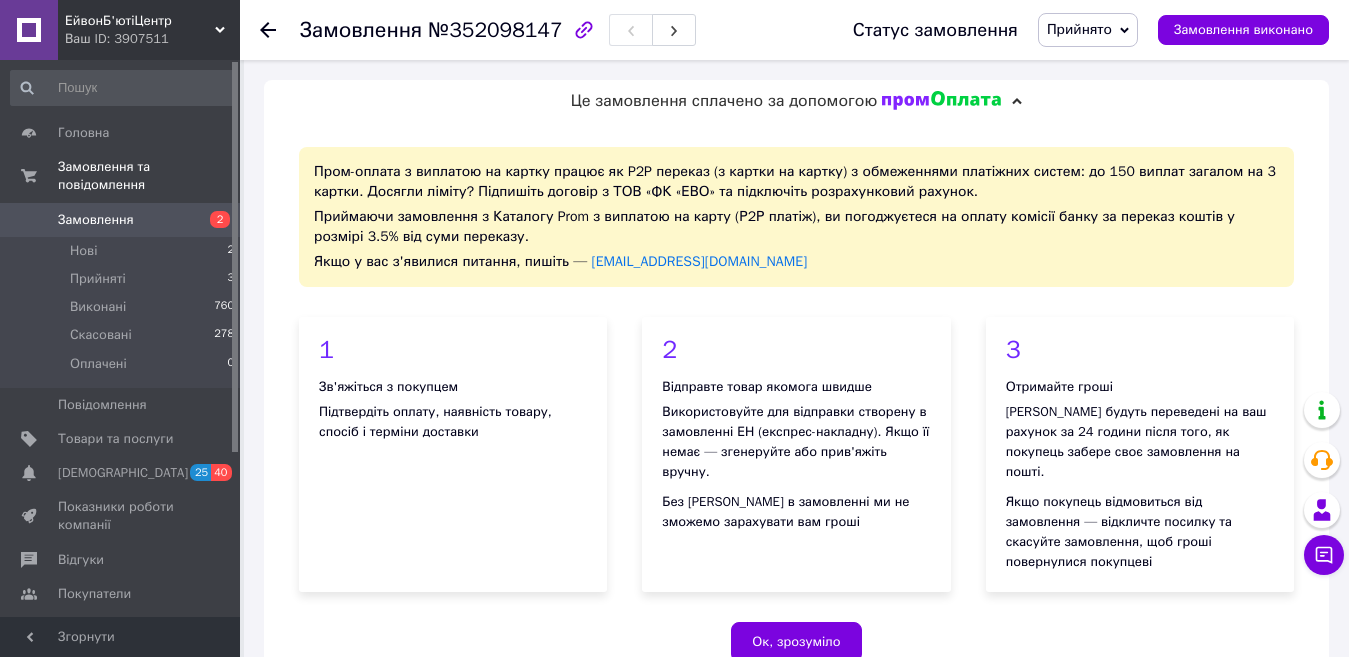 scroll, scrollTop: 1054, scrollLeft: 0, axis: vertical 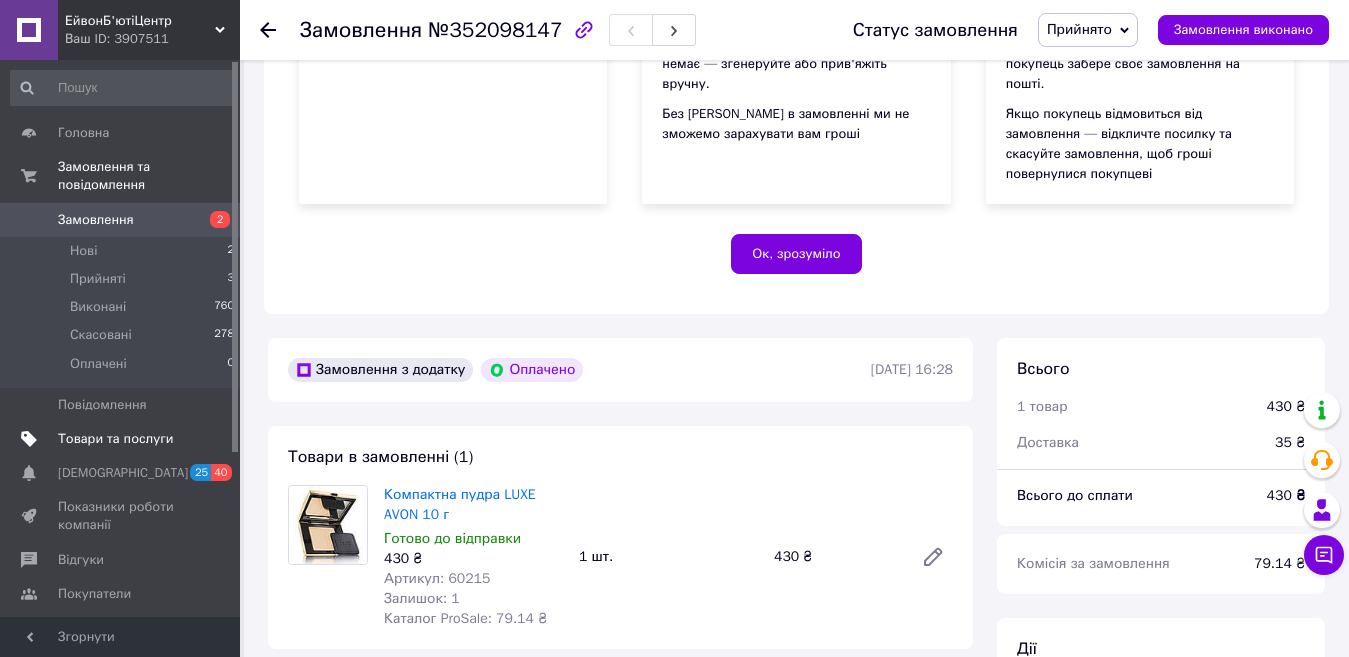 click on "Товари та послуги" at bounding box center (115, 439) 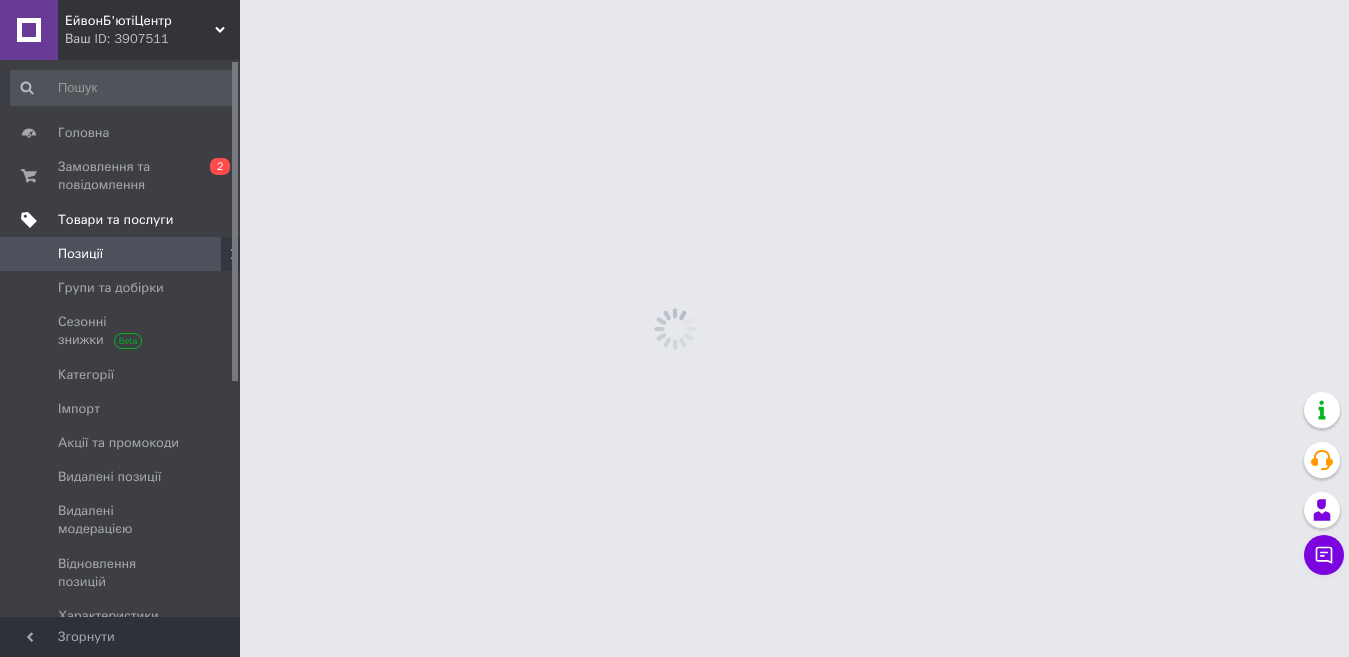 scroll, scrollTop: 0, scrollLeft: 0, axis: both 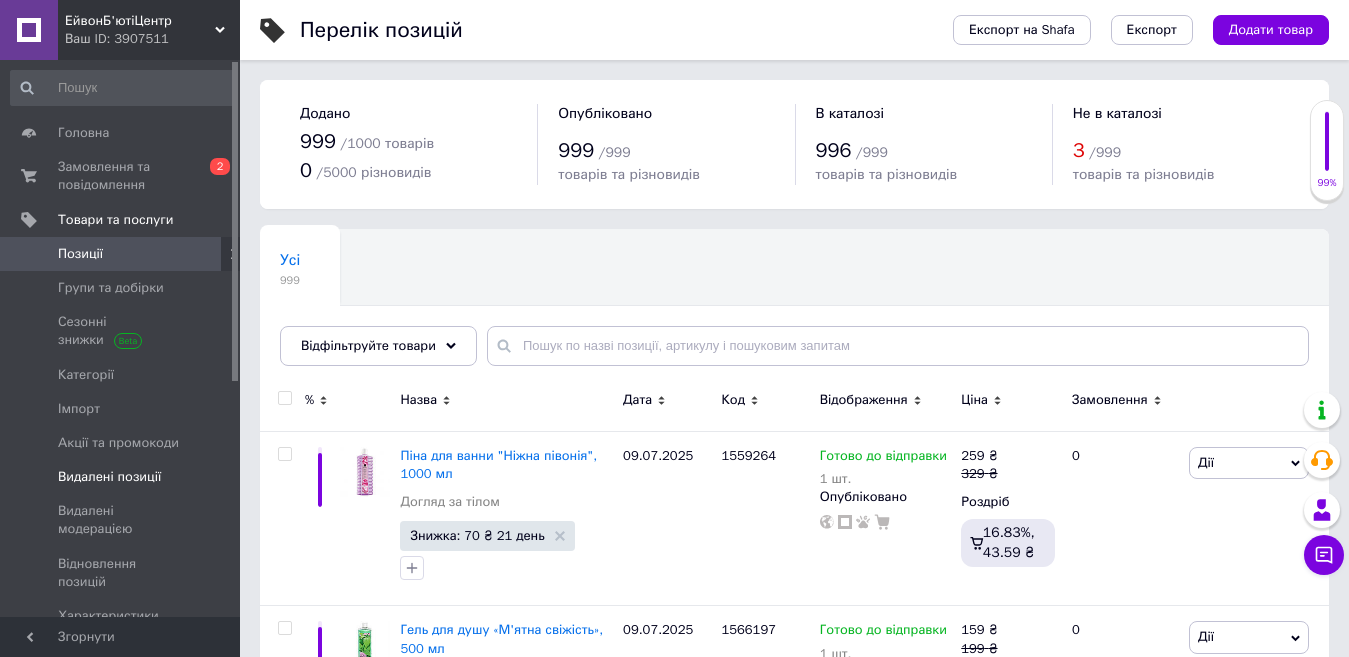click on "Видалені позиції" at bounding box center [109, 477] 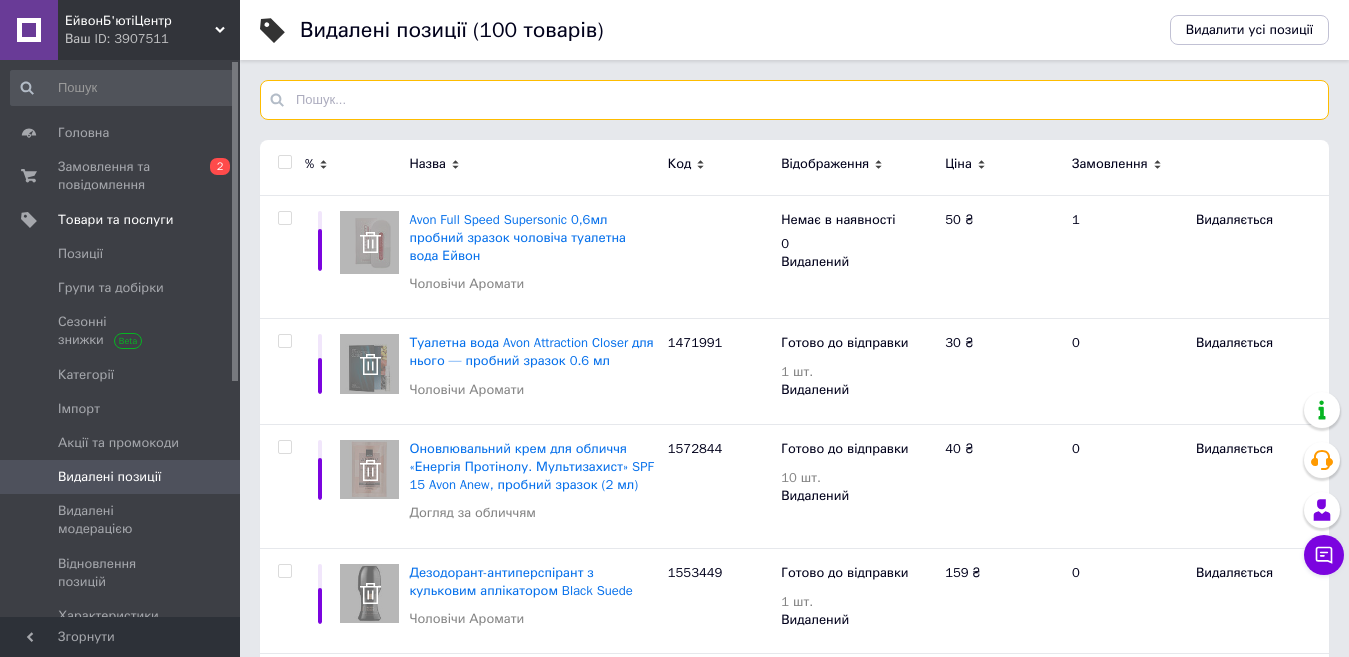 click at bounding box center (794, 100) 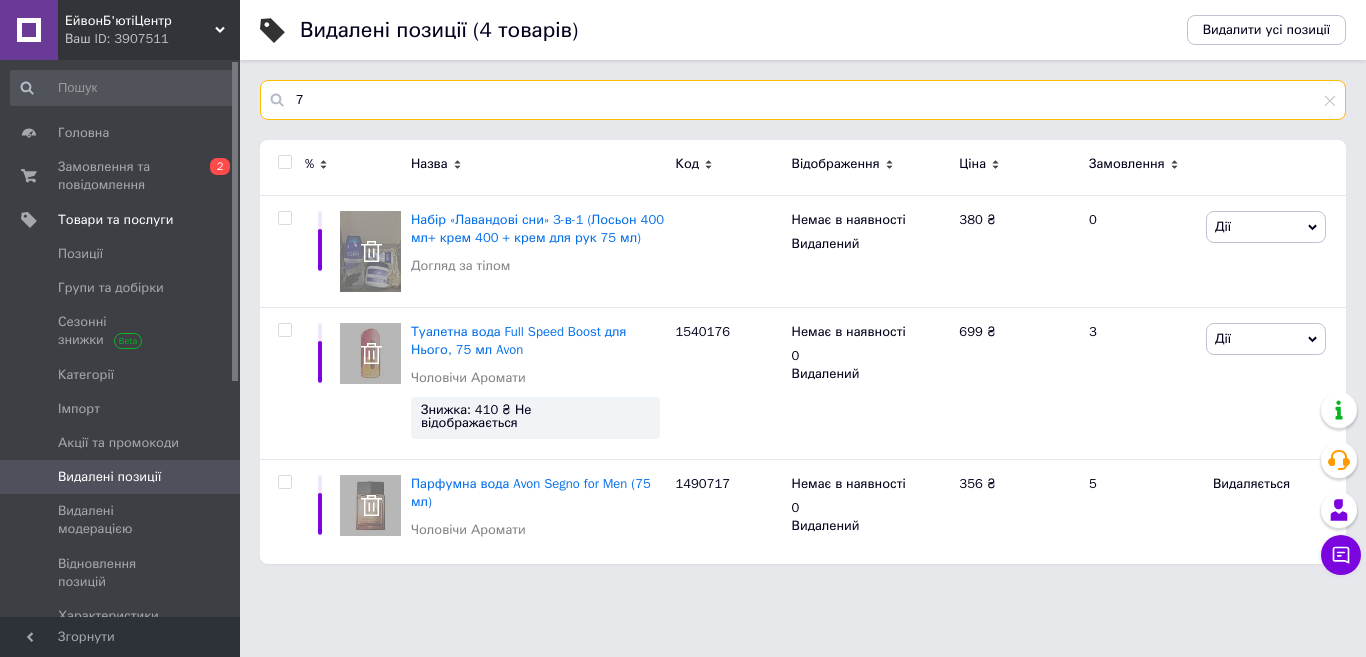 type on "7" 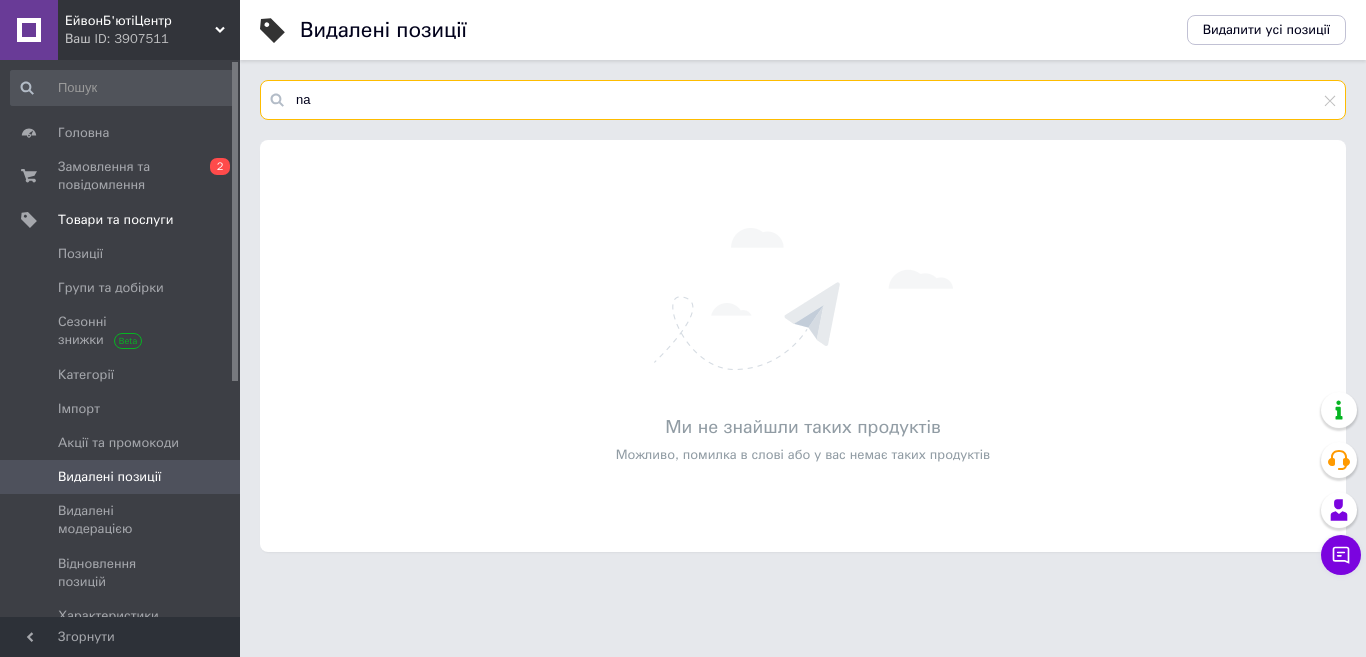 type on "n" 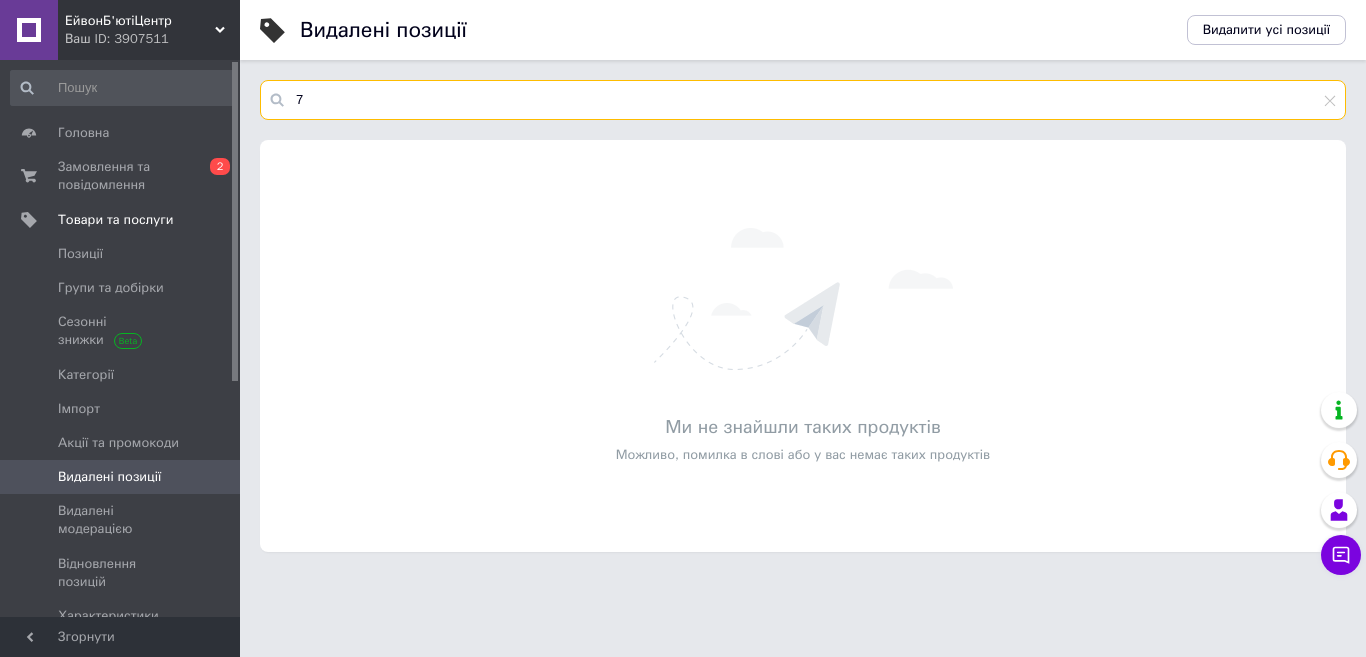 type on "7" 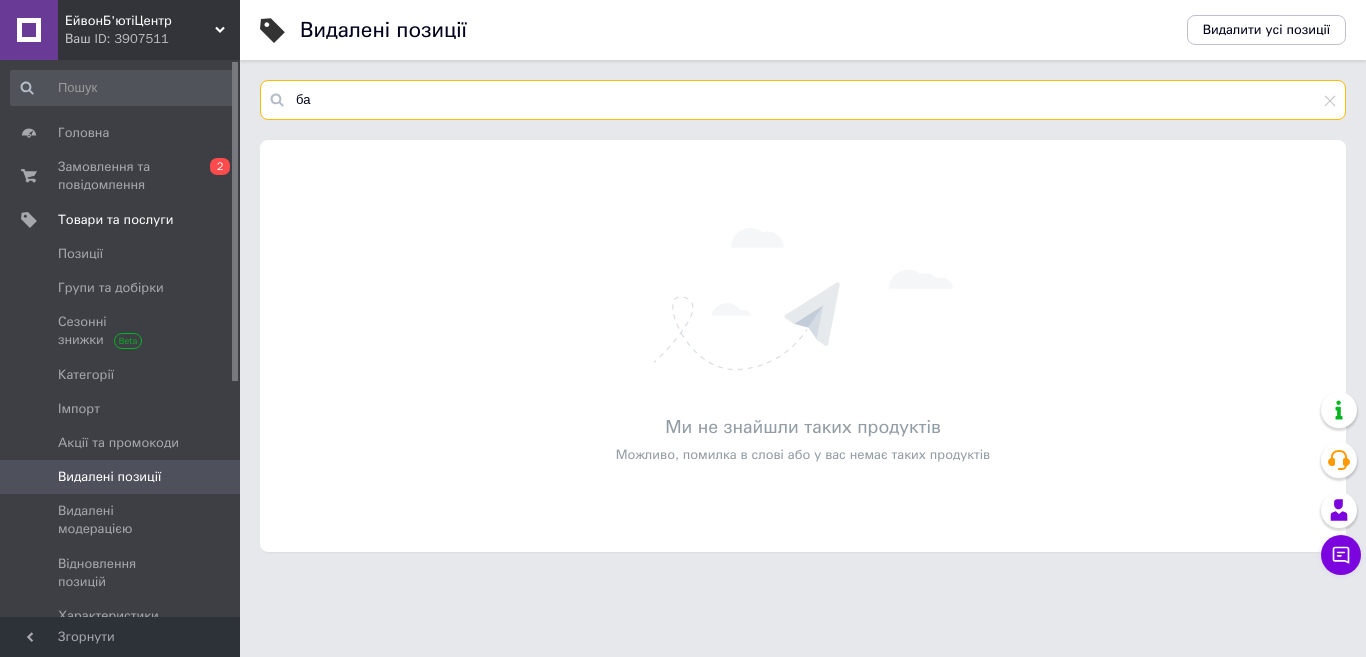 type on "б" 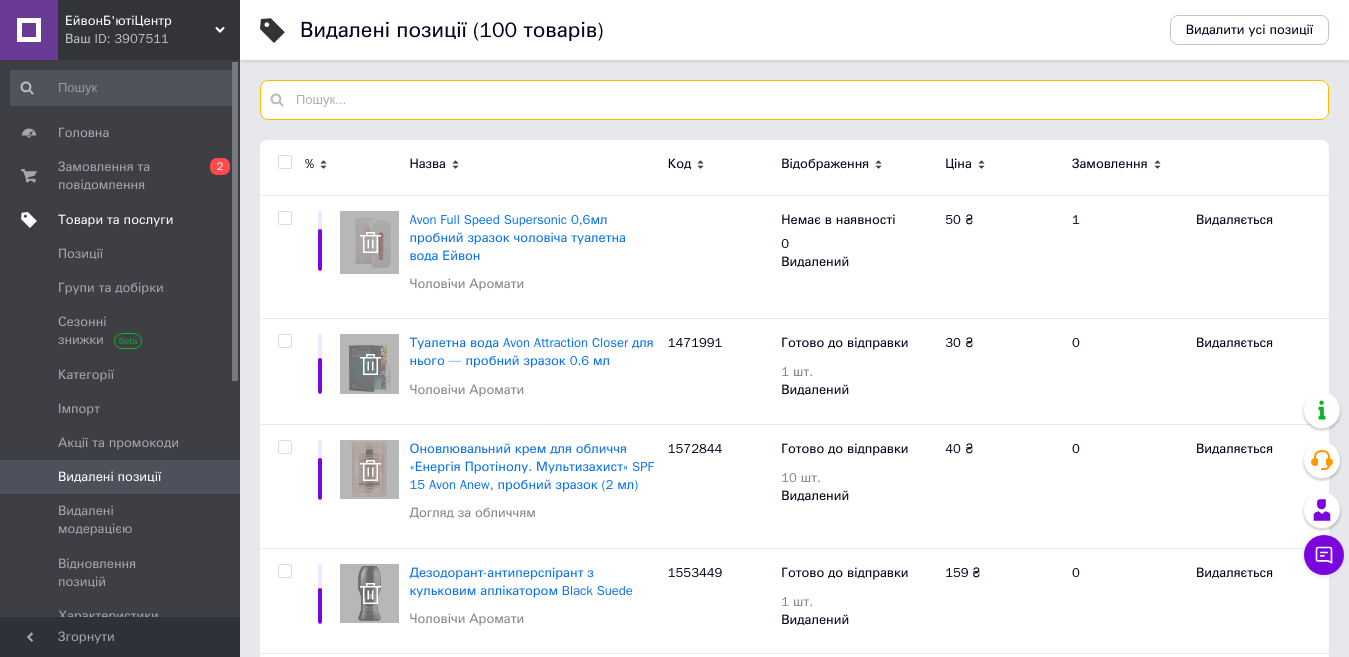 type 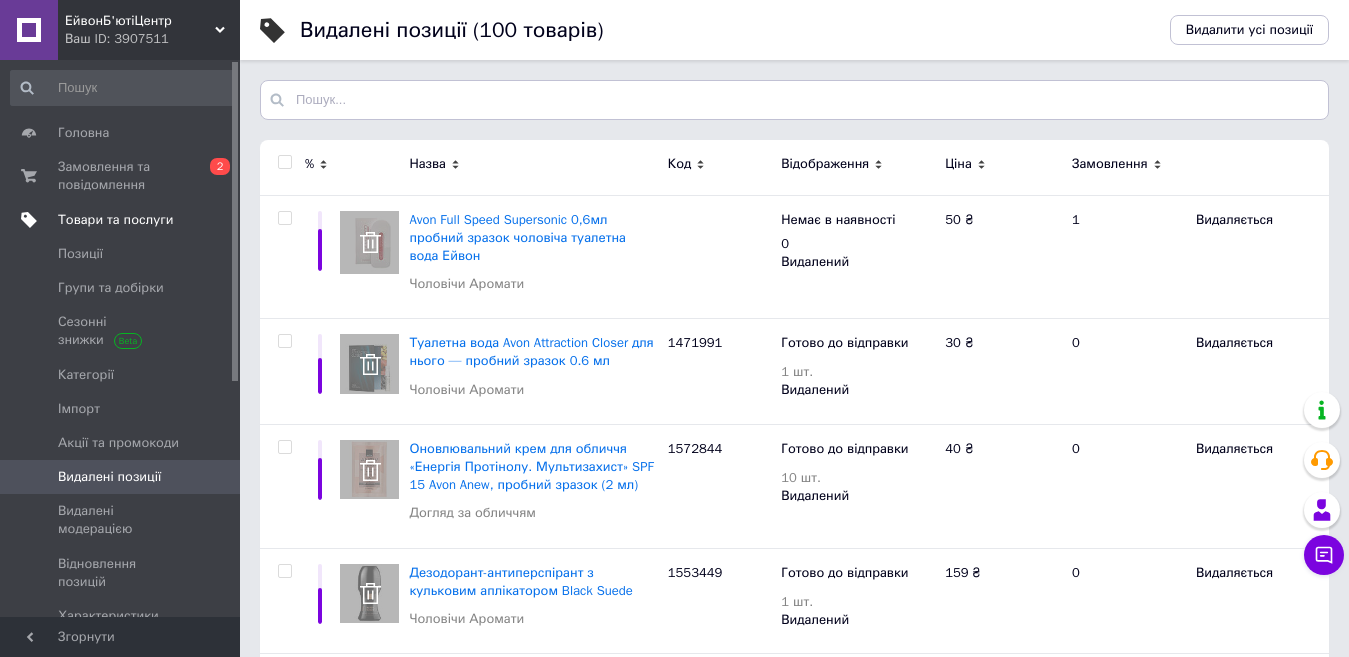 click on "Товари та послуги" at bounding box center [115, 220] 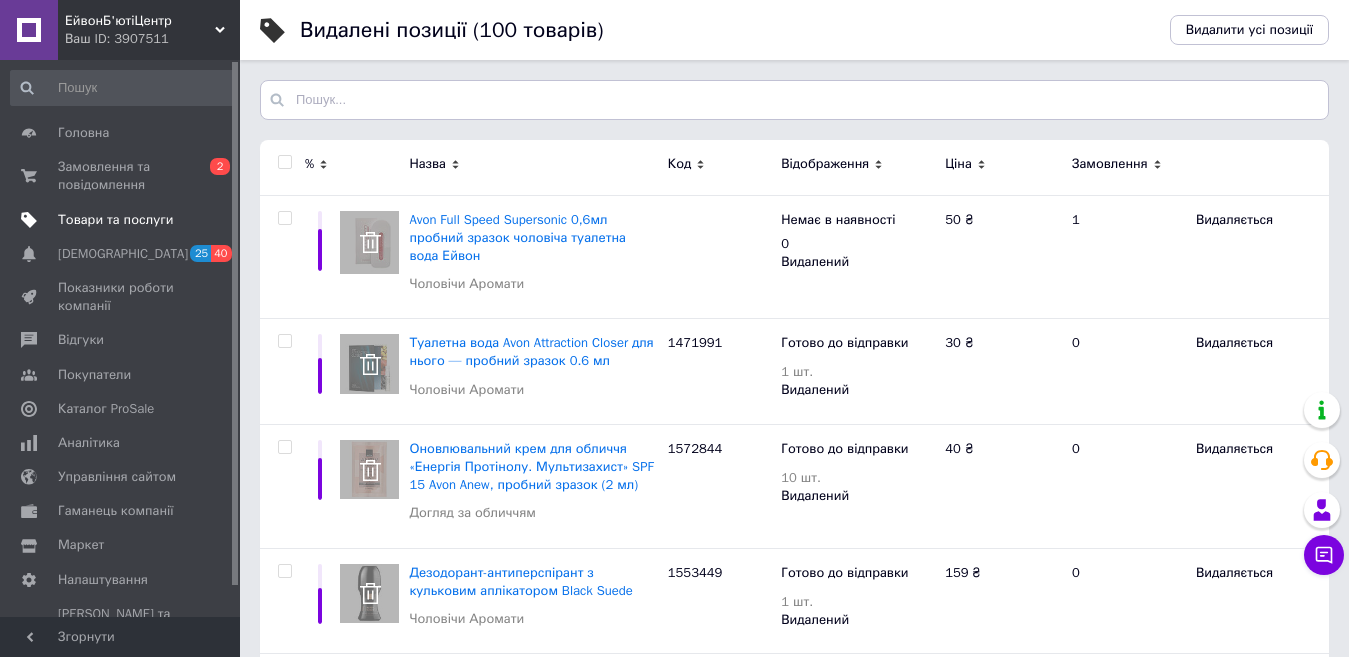 click on "Товари та послуги" at bounding box center (115, 220) 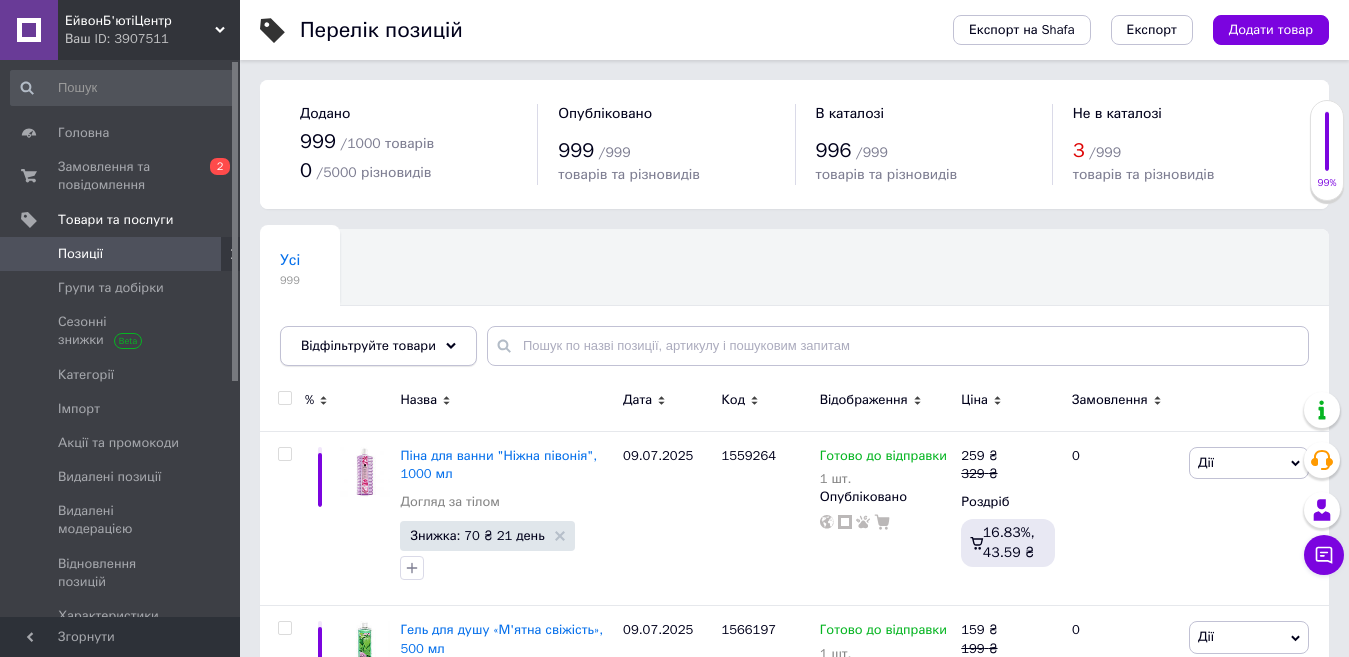 click 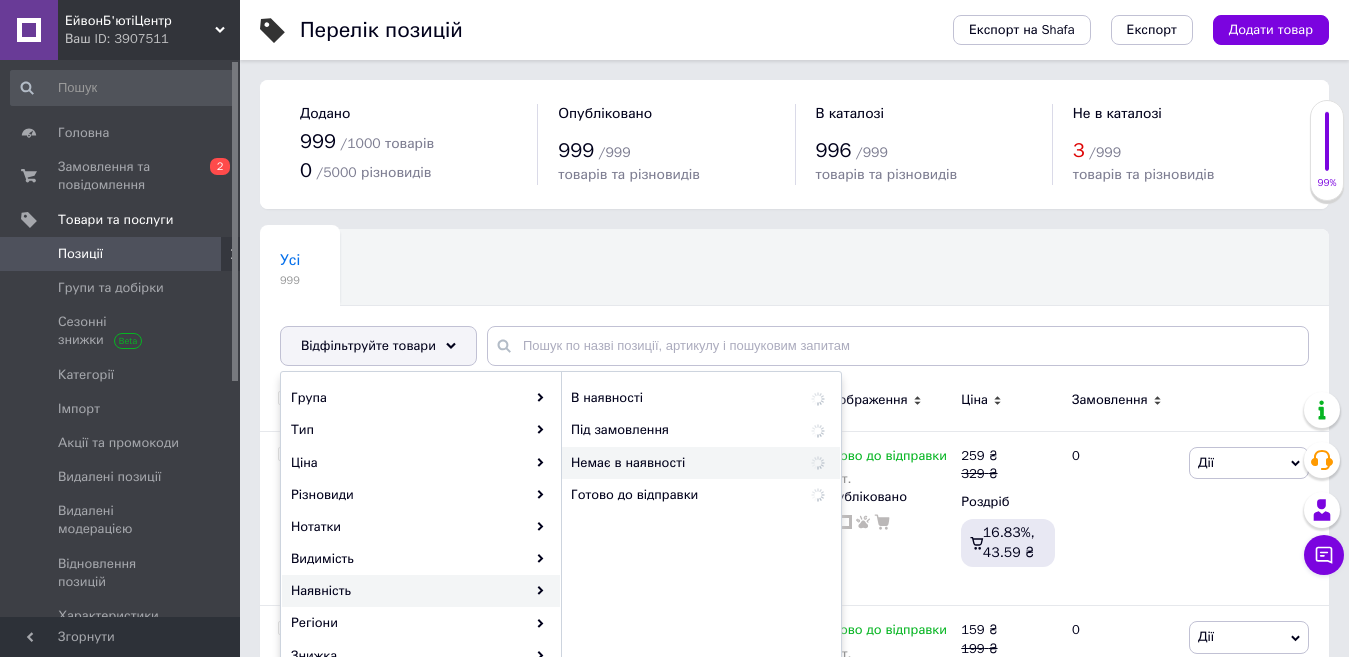 click on "Немає в наявності" at bounding box center (675, 463) 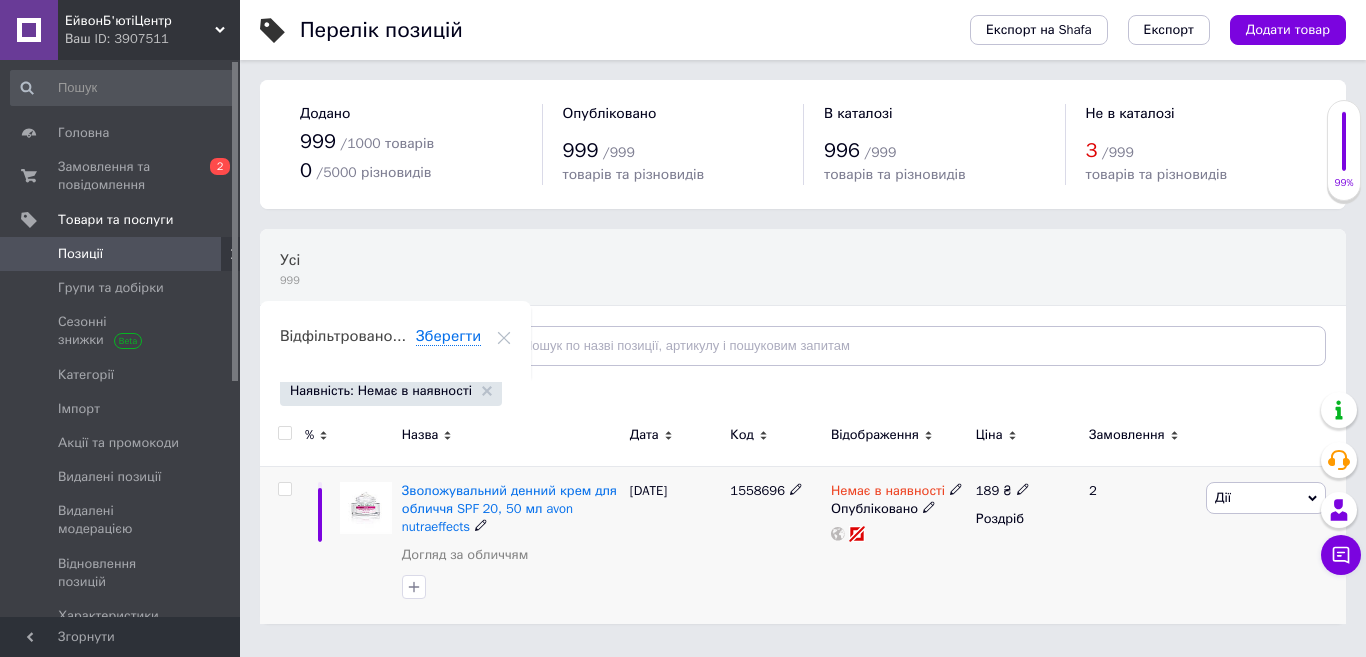 click at bounding box center (284, 489) 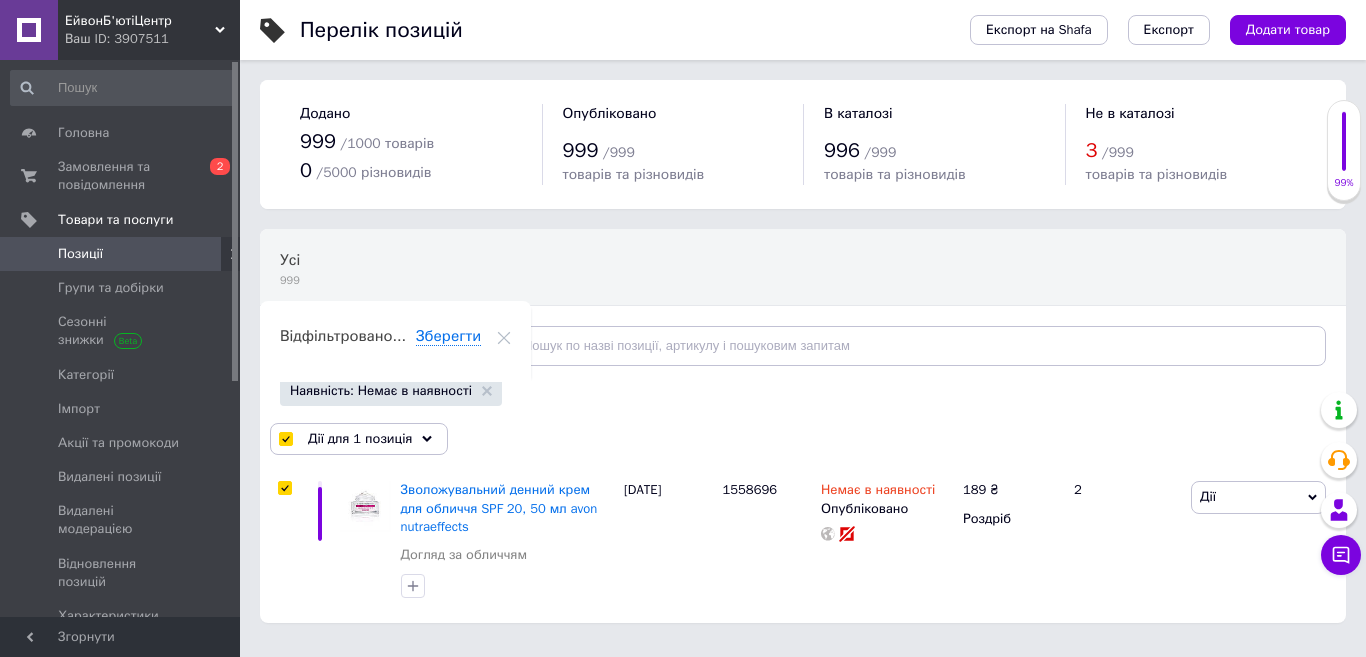 click 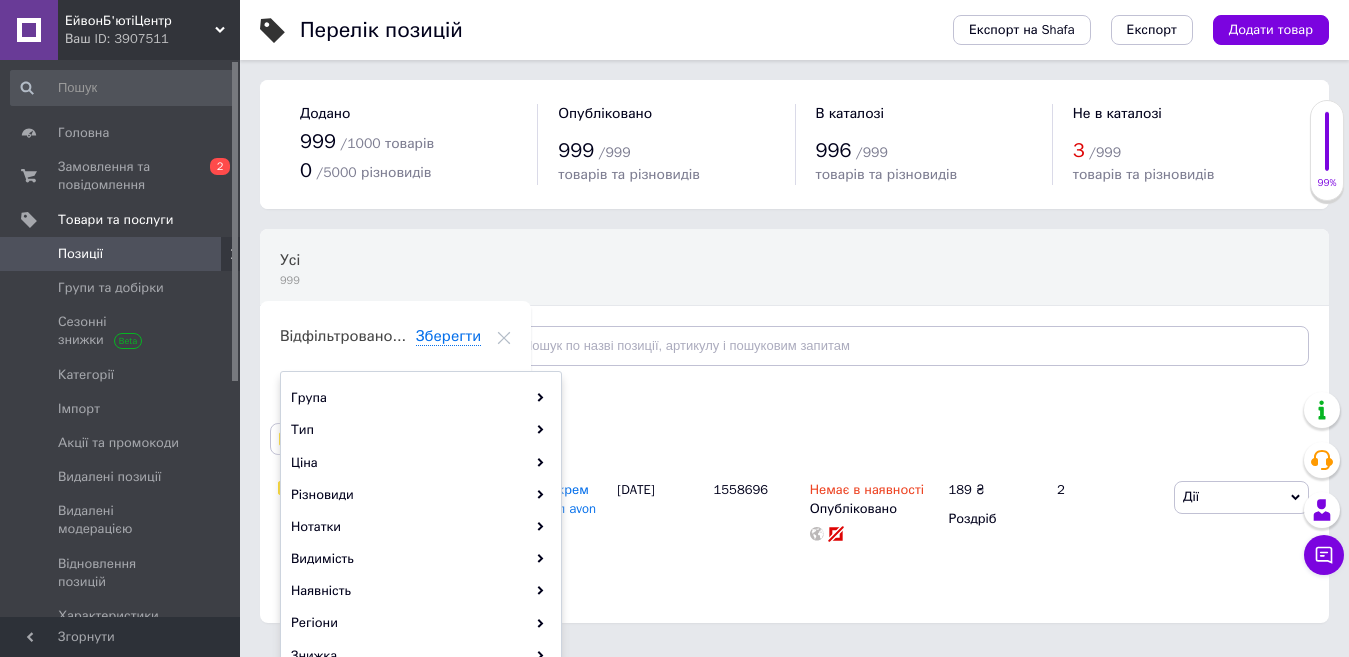 click on "Наявність: Немає в наявності" at bounding box center (792, 393) 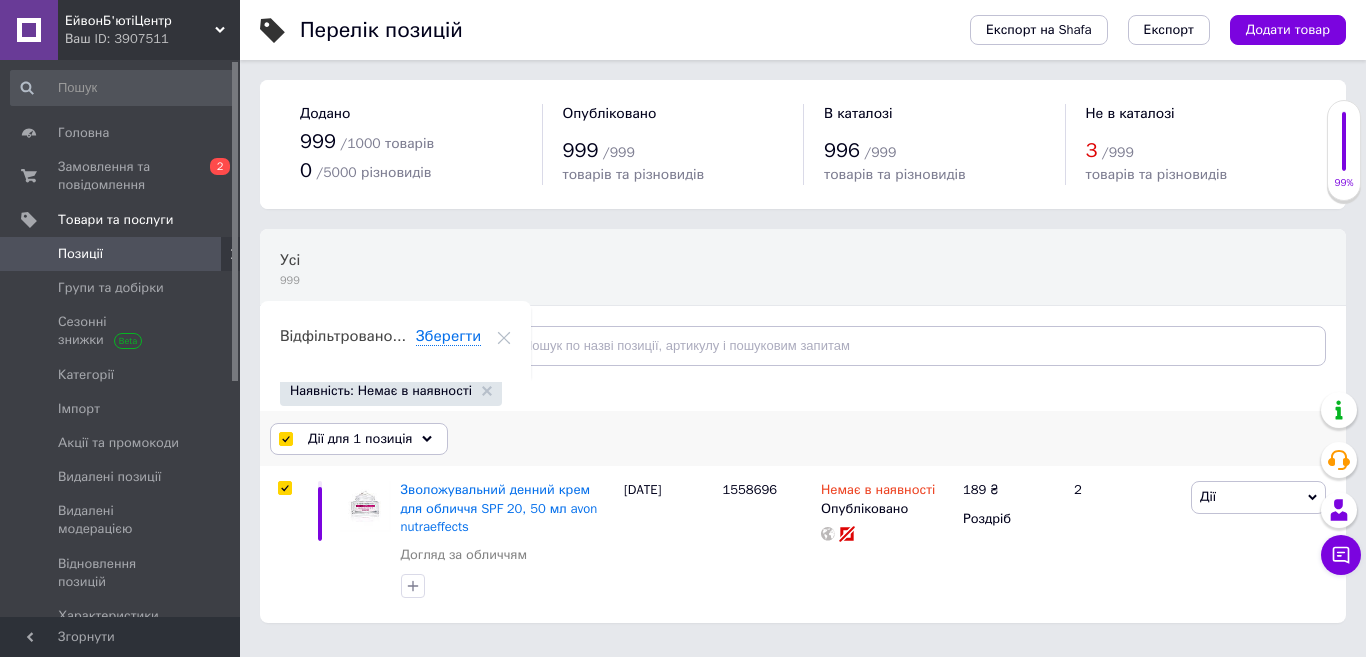 click 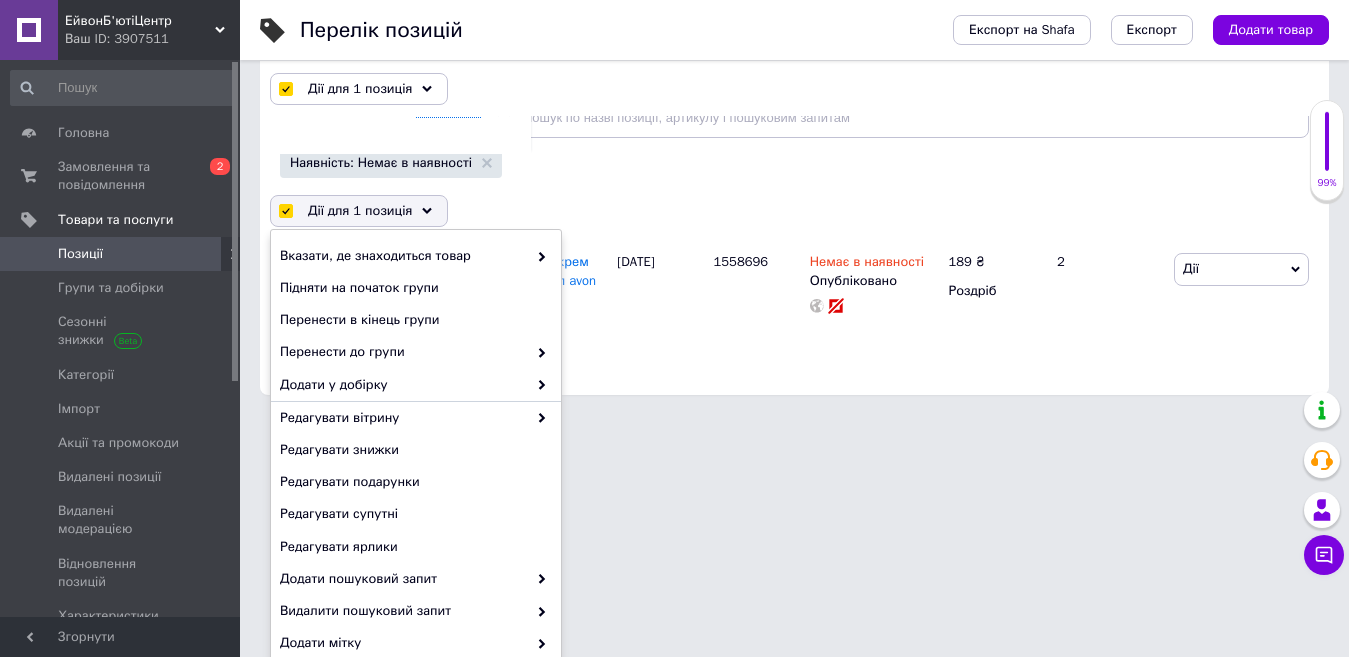 scroll, scrollTop: 315, scrollLeft: 0, axis: vertical 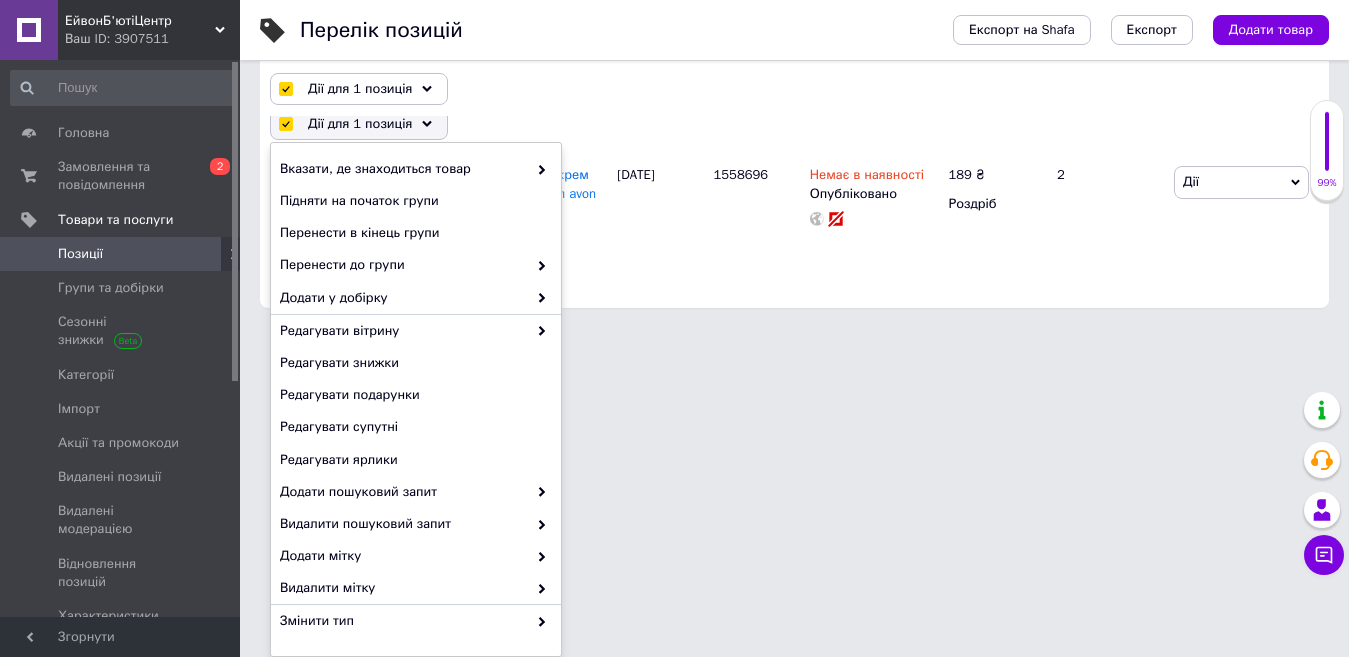 click on "ЕйвонБ'ютіЦентр Ваш ID: 3907511 Сайт ЕйвонБ'ютіЦентр Кабінет покупця Перевірити стан системи Сторінка на порталі Довідка Вийти Головна Замовлення та повідомлення 0 2 Товари та послуги Позиції Групи та добірки Сезонні знижки Категорії Імпорт Акції та промокоди Видалені позиції Видалені модерацією Відновлення позицій Характеристики Сповіщення 25 40 Показники роботи компанії Відгуки Покупатели Каталог ProSale Аналітика Управління сайтом Гаманець компанії [PERSON_NAME] Тарифи та рахунки Prom мікс 1 000 999   /" at bounding box center (674, 6) 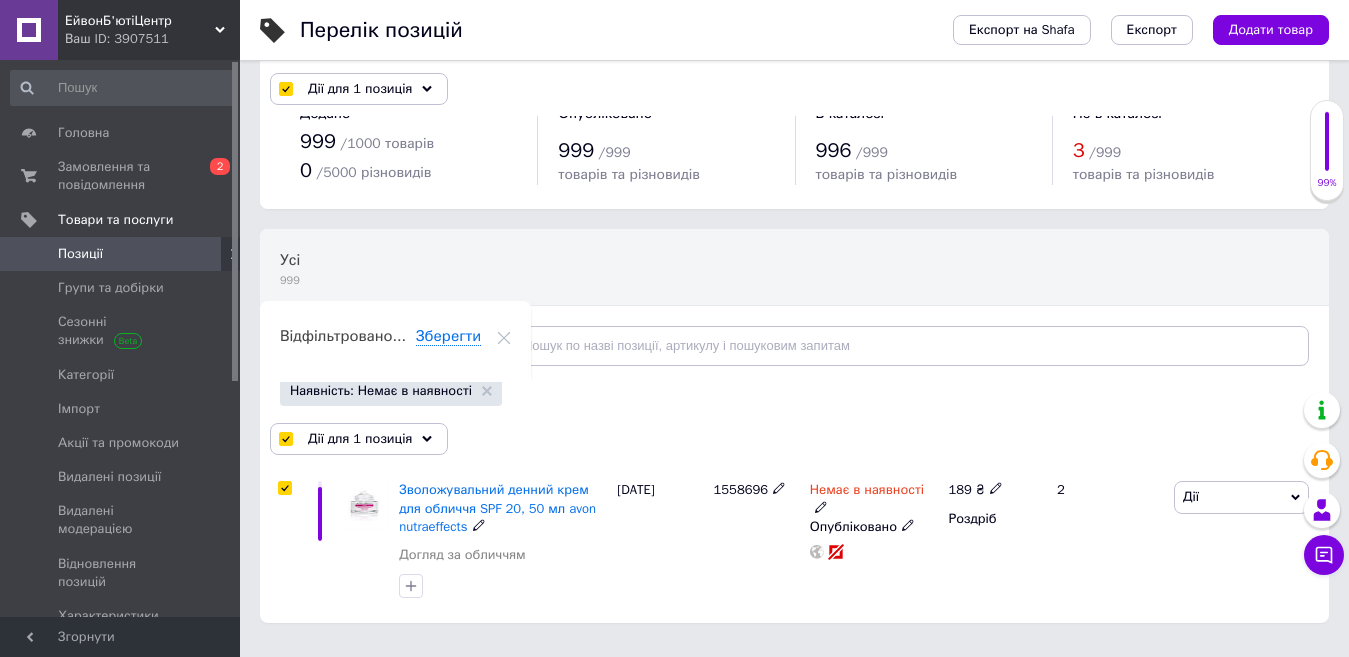 scroll, scrollTop: 0, scrollLeft: 0, axis: both 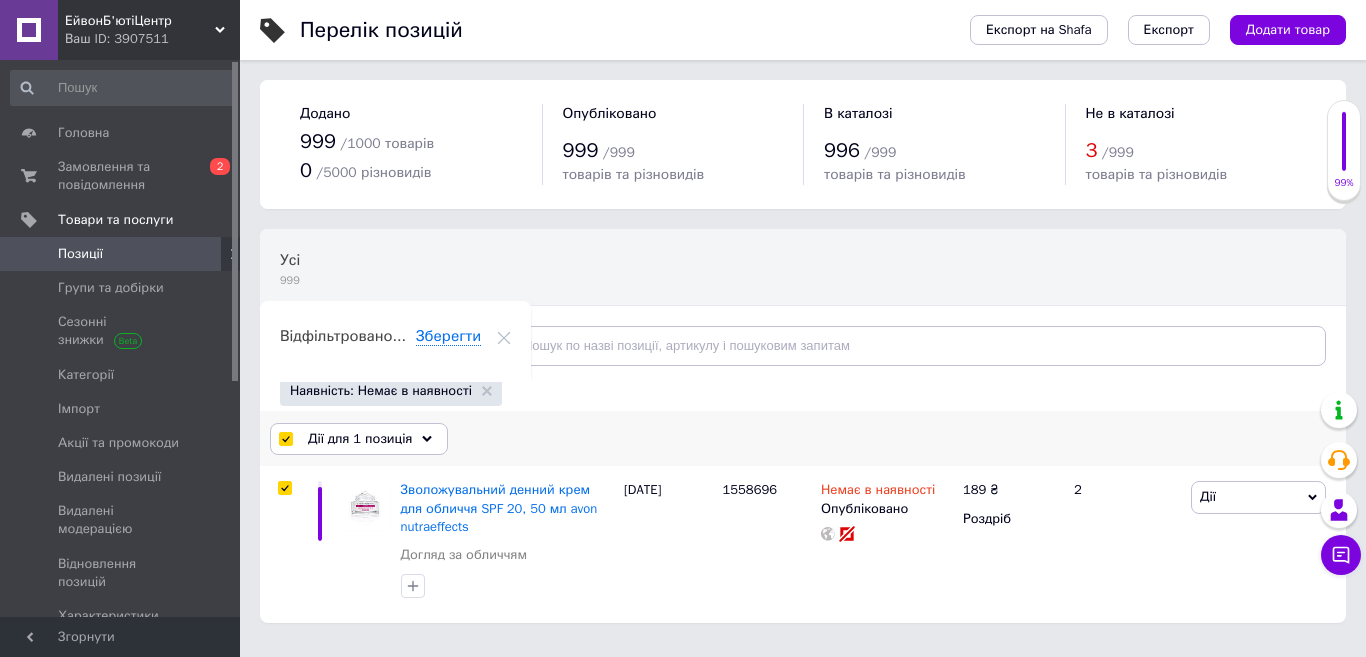 click 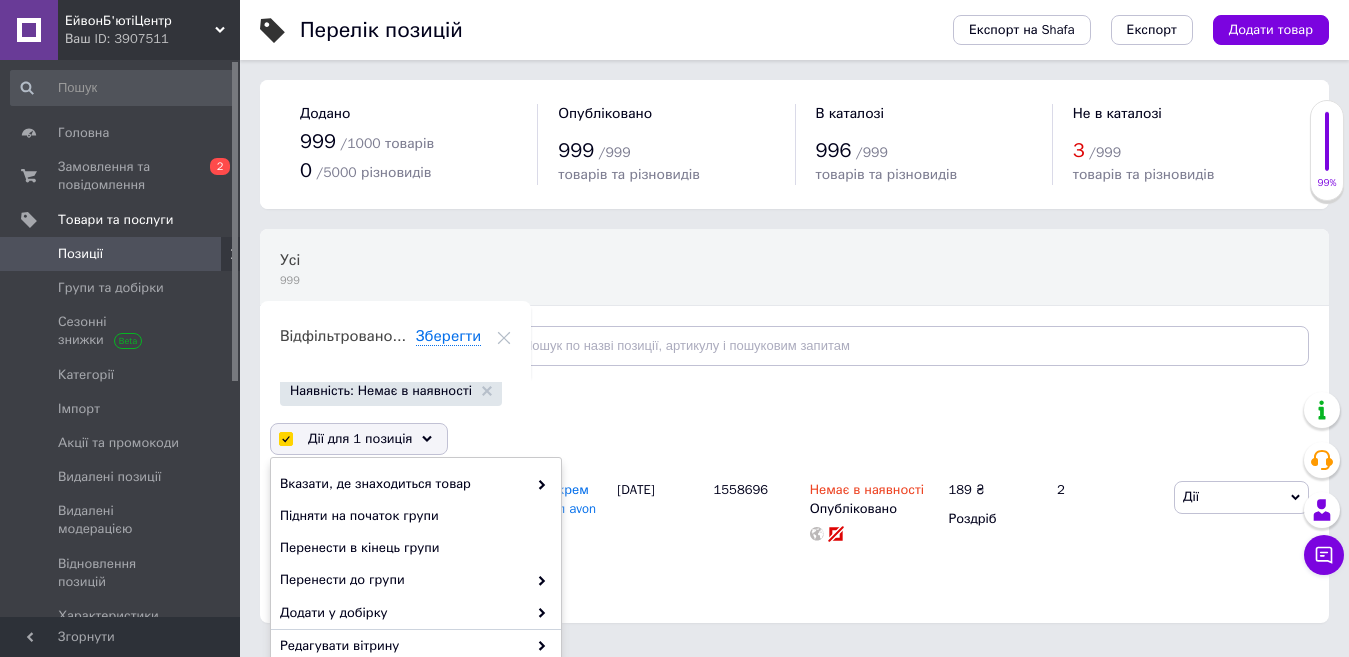 scroll, scrollTop: 315, scrollLeft: 0, axis: vertical 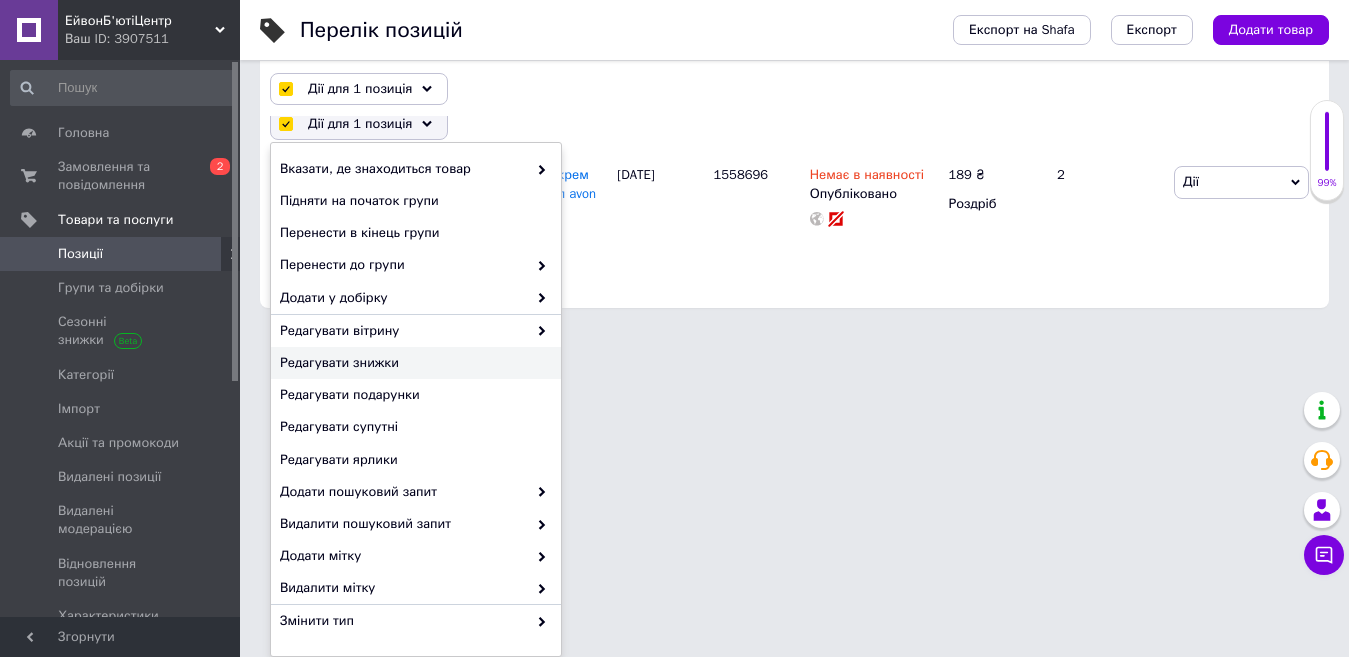 drag, startPoint x: 1007, startPoint y: 314, endPoint x: 1018, endPoint y: 307, distance: 13.038404 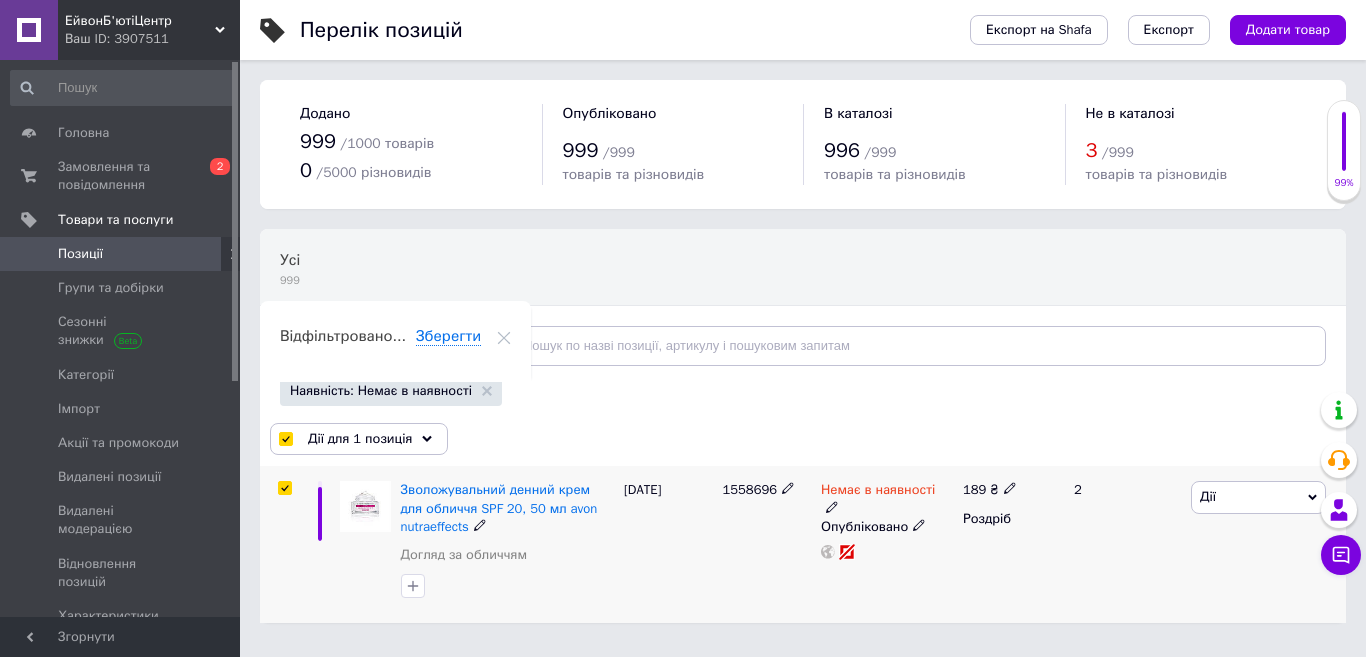 click on "Дії" at bounding box center (1258, 497) 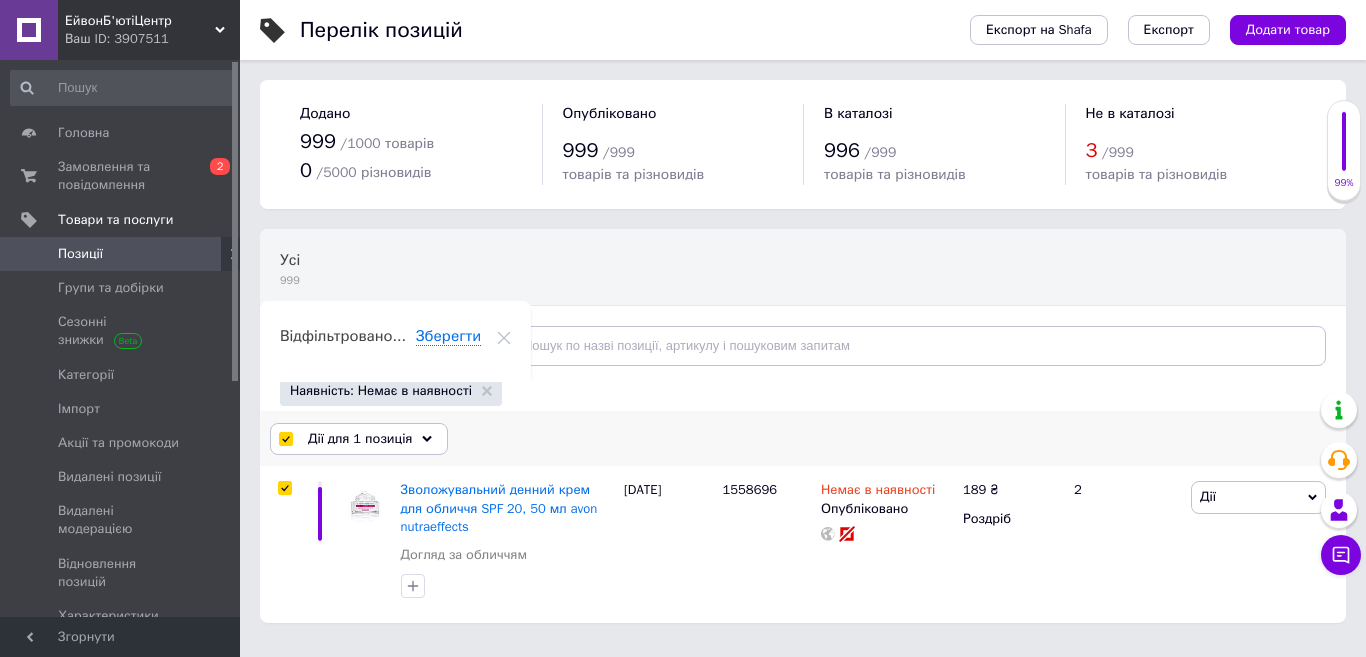 click on "Дії для 1 позиція" at bounding box center (359, 439) 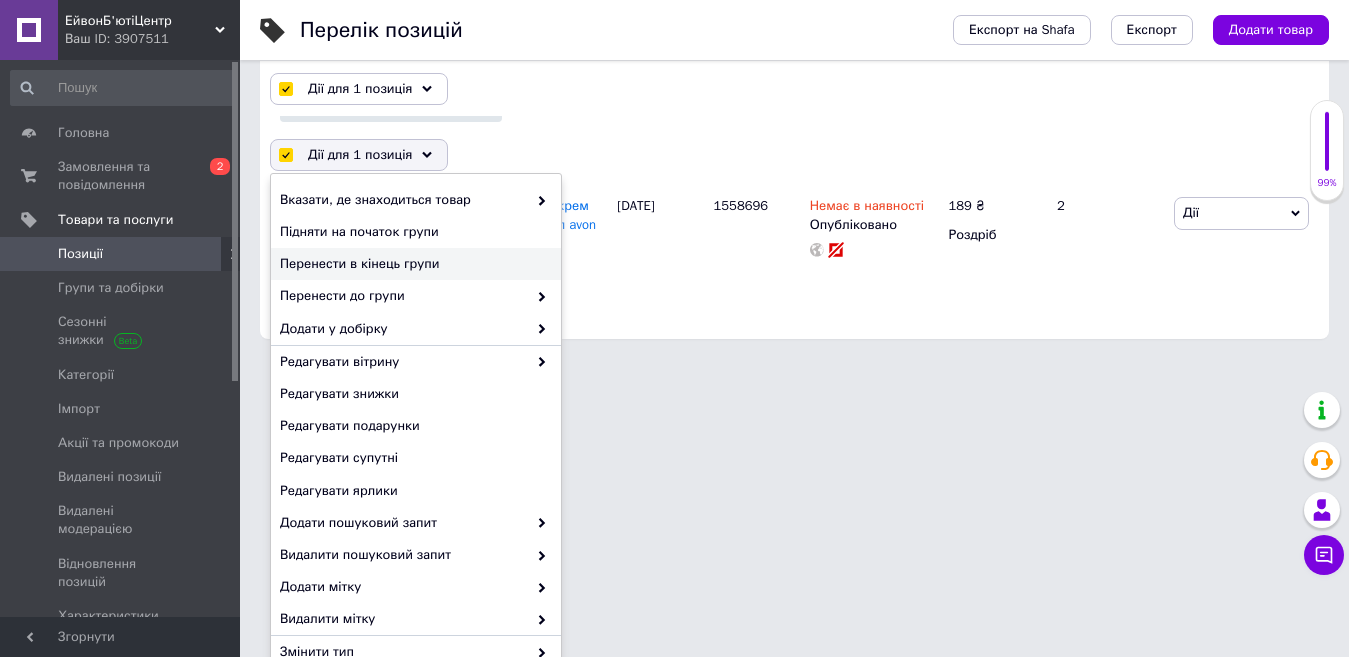 scroll, scrollTop: 315, scrollLeft: 0, axis: vertical 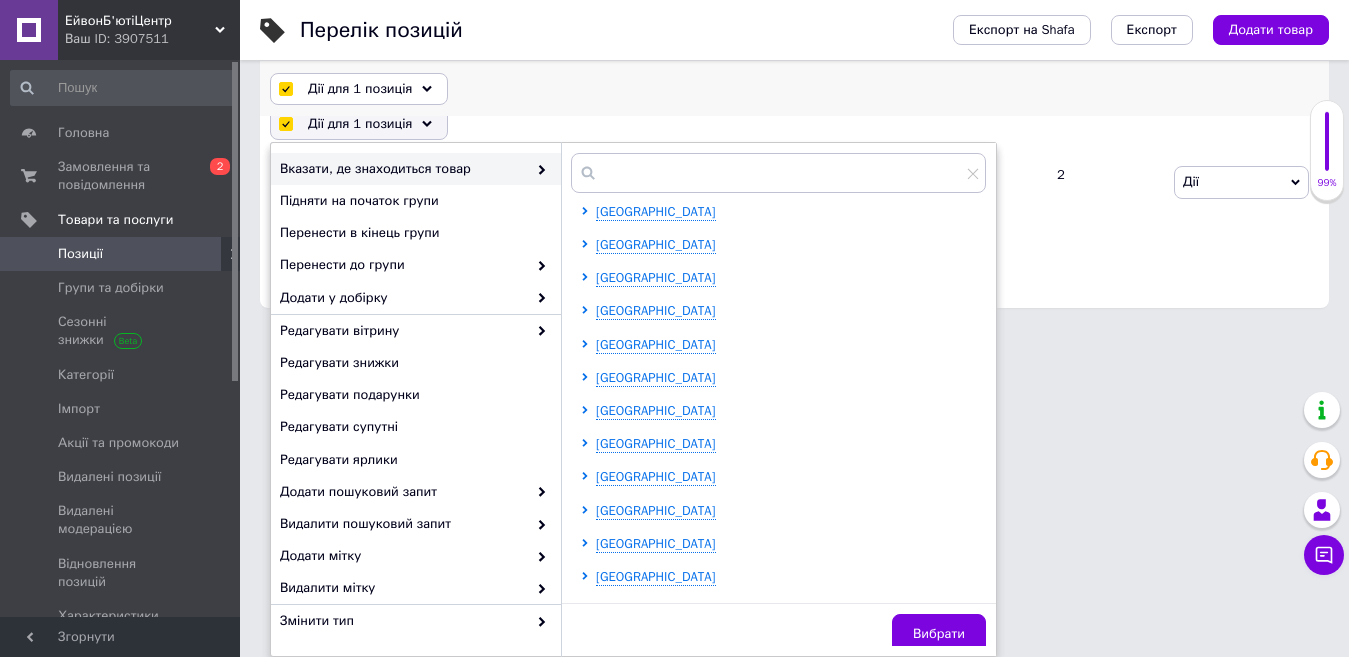 click 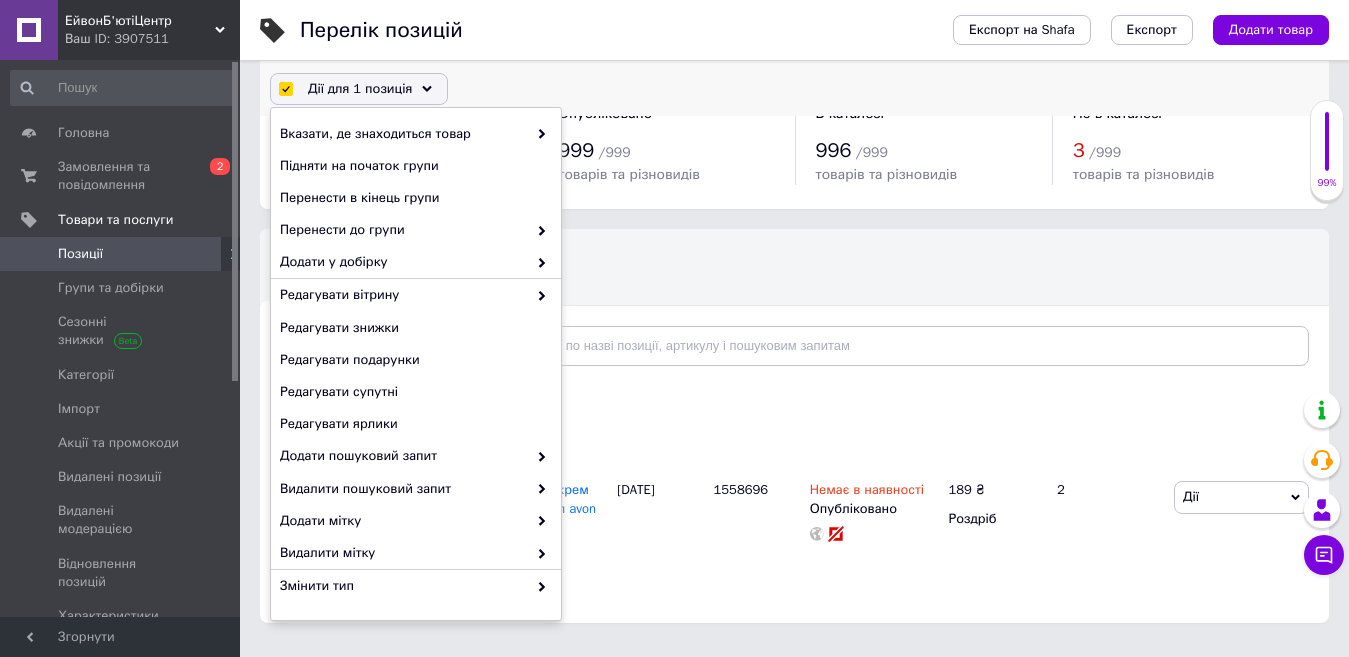 scroll, scrollTop: 0, scrollLeft: 0, axis: both 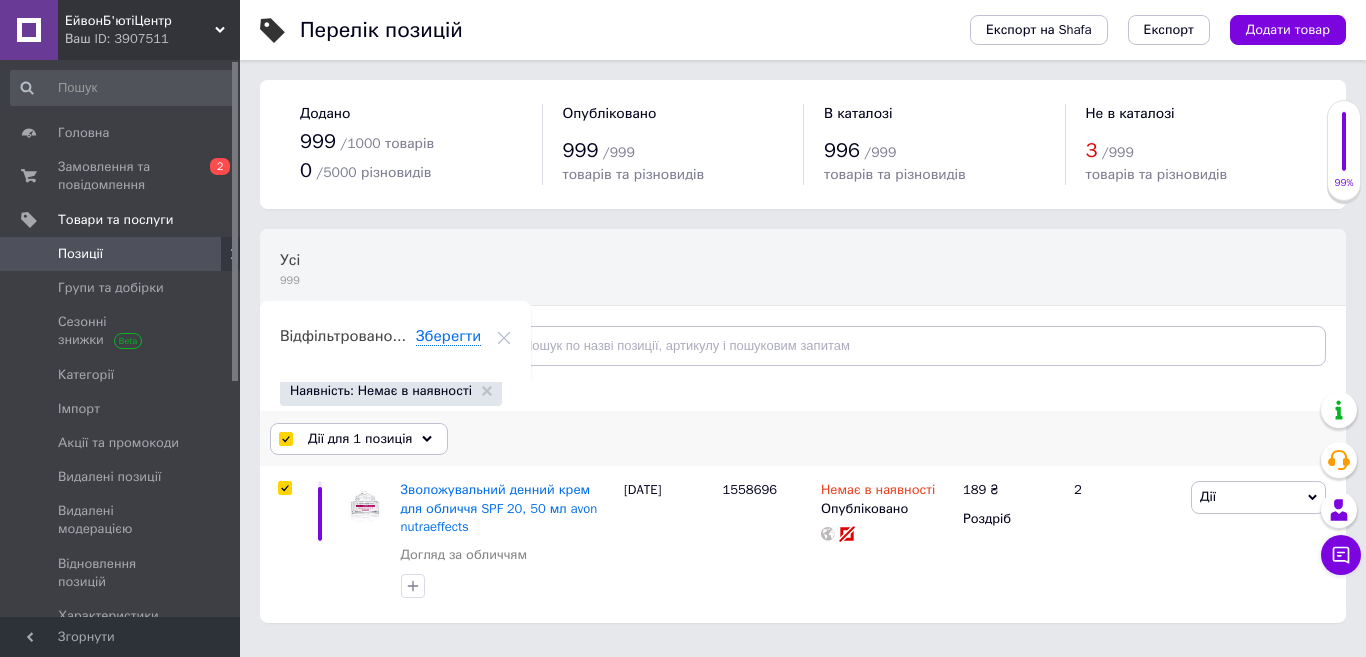 click 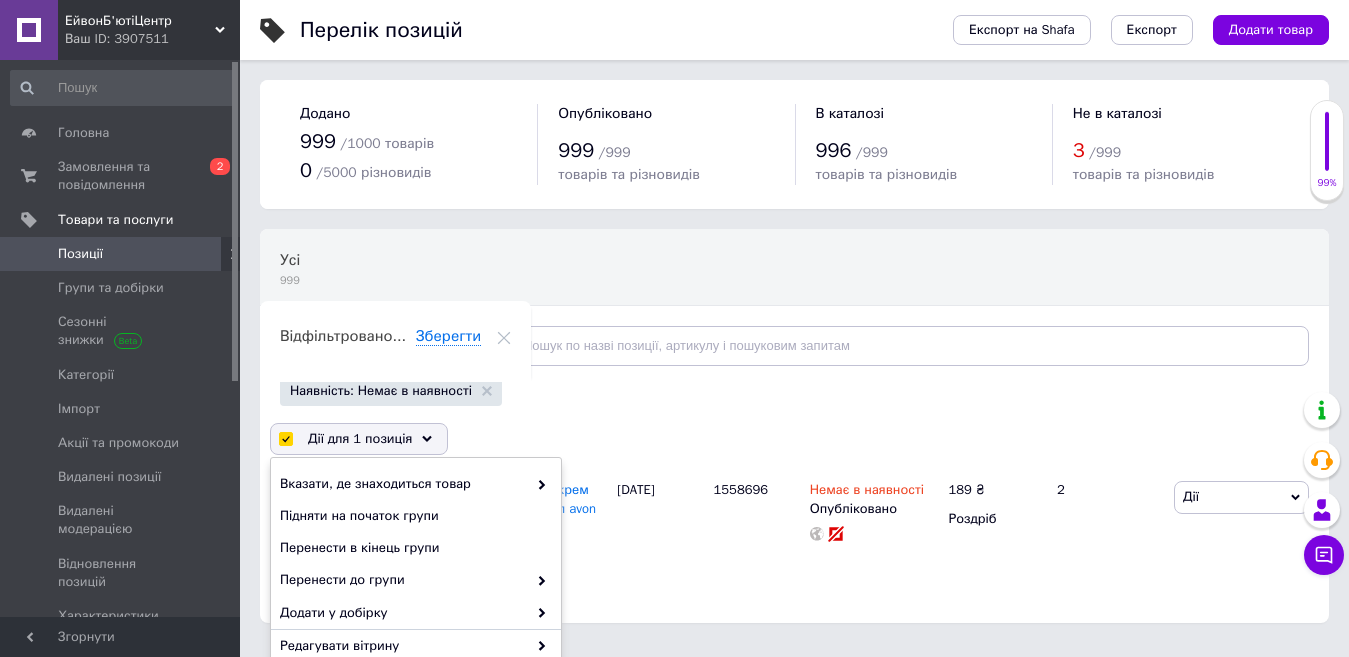 scroll, scrollTop: 315, scrollLeft: 0, axis: vertical 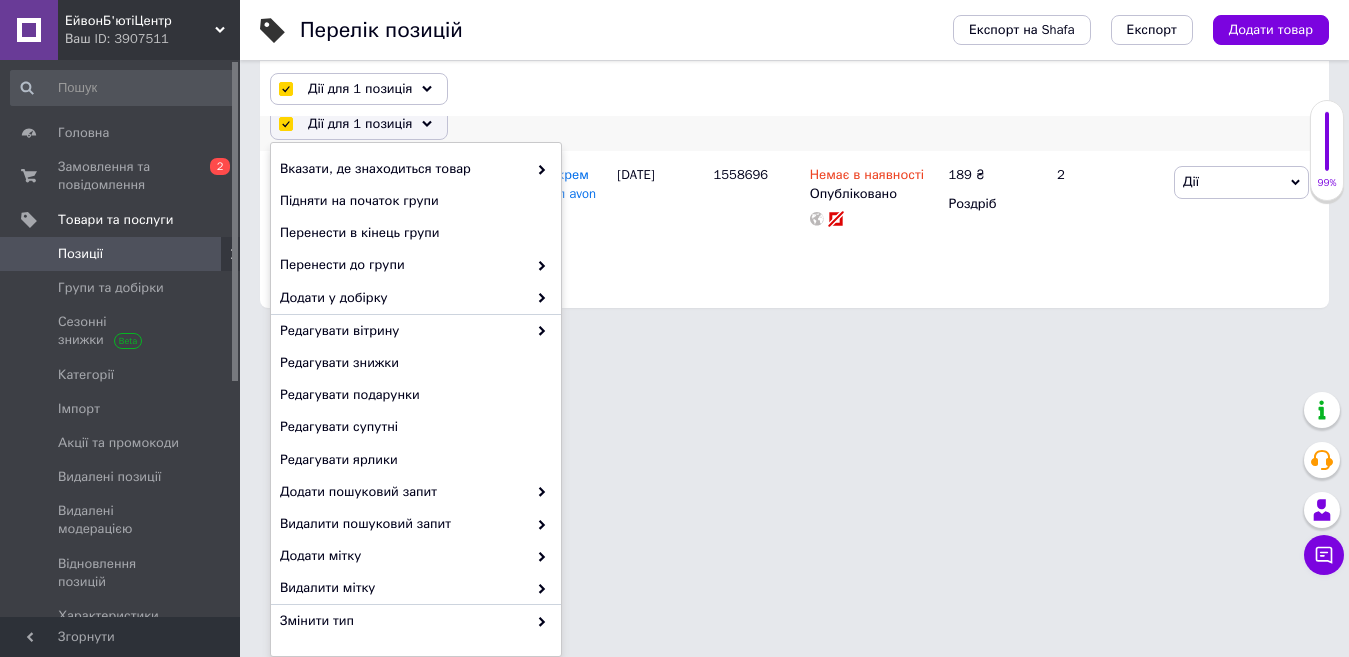 click on "ЕйвонБ'ютіЦентр Ваш ID: 3907511 Сайт ЕйвонБ'ютіЦентр Кабінет покупця Перевірити стан системи Сторінка на порталі Довідка Вийти Головна Замовлення та повідомлення 0 2 Товари та послуги Позиції Групи та добірки Сезонні знижки Категорії Імпорт Акції та промокоди Видалені позиції Видалені модерацією Відновлення позицій Характеристики Сповіщення 25 40 Показники роботи компанії Відгуки Покупатели Каталог ProSale Аналітика Управління сайтом Гаманець компанії [PERSON_NAME] Тарифи та рахунки Prom мікс 1 000 999   /" at bounding box center (674, 6) 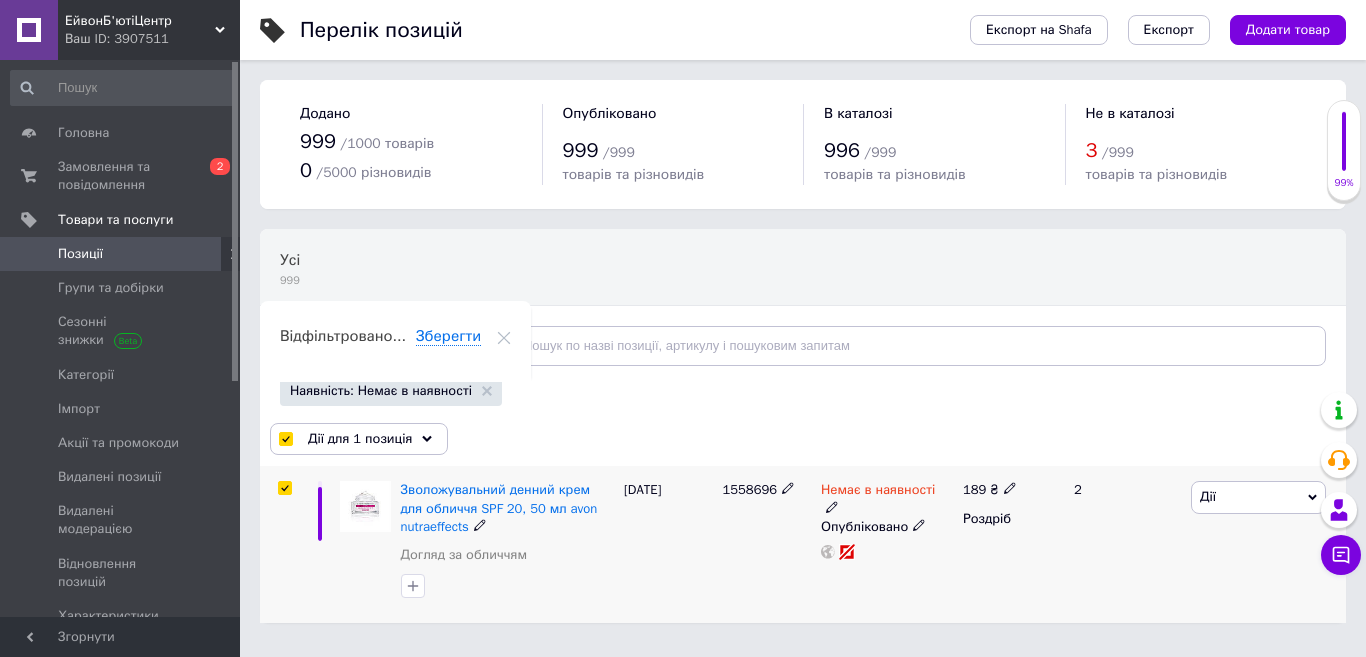 click 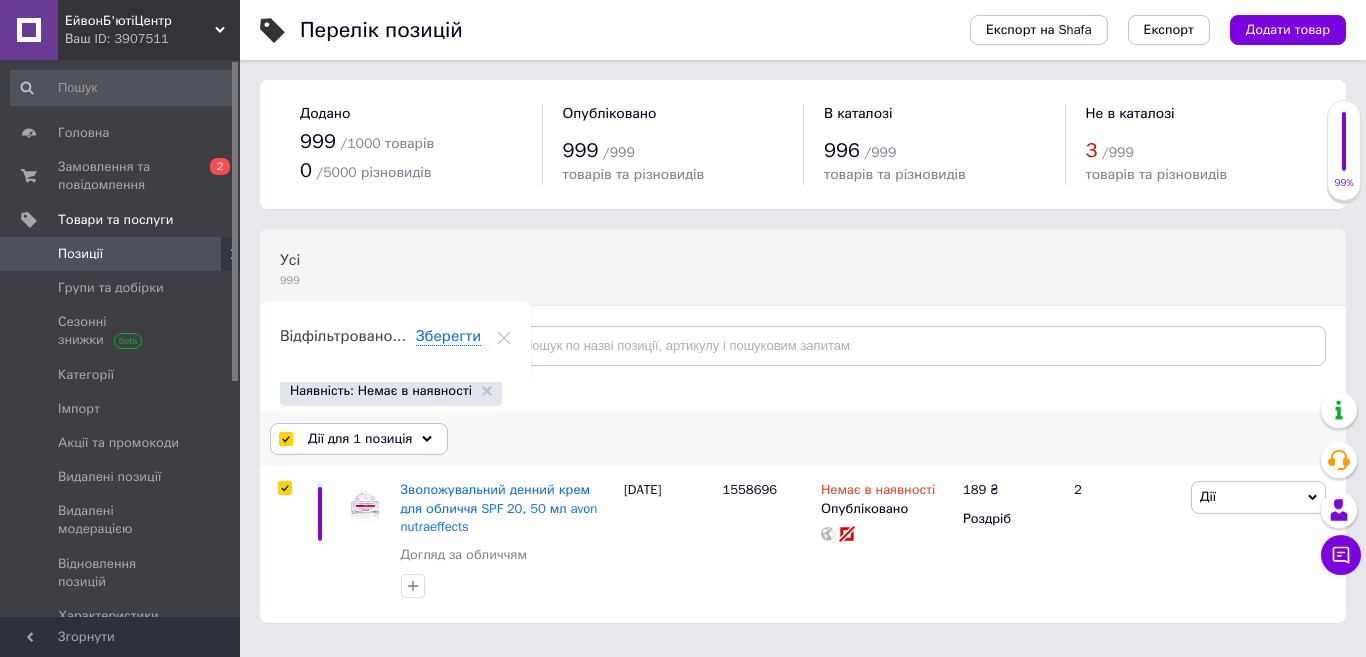 click at bounding box center [285, 439] 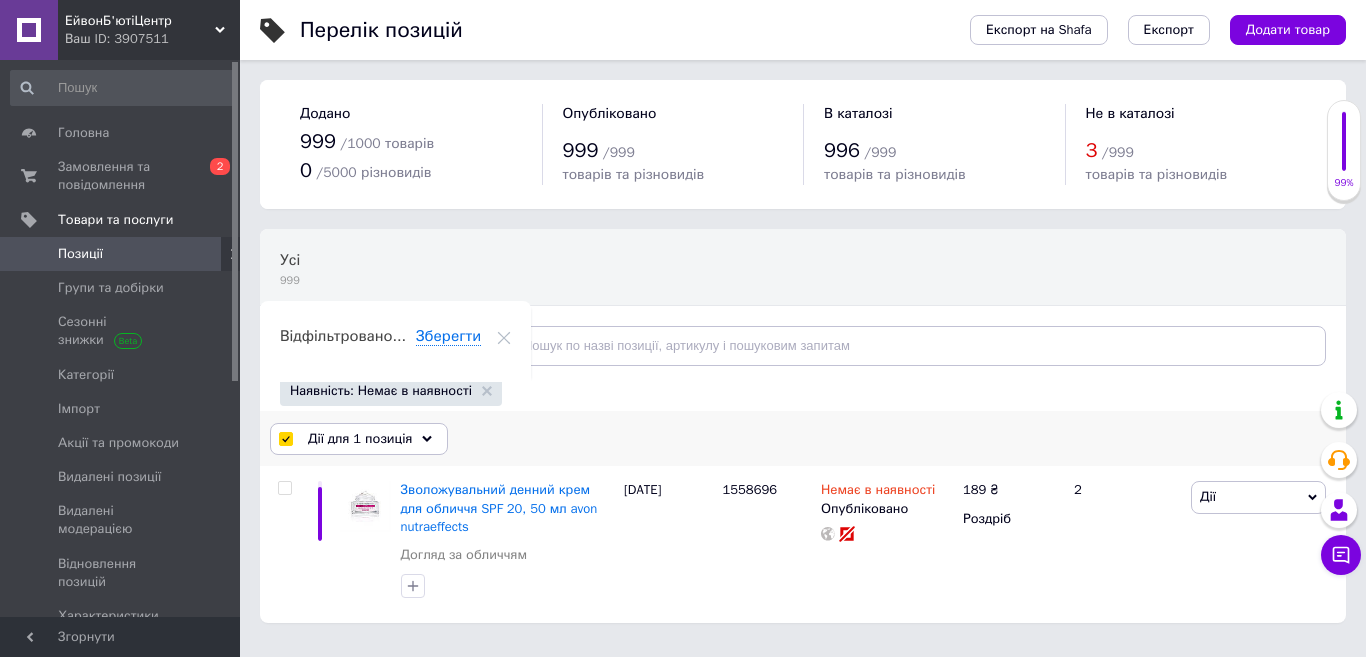 checkbox on "false" 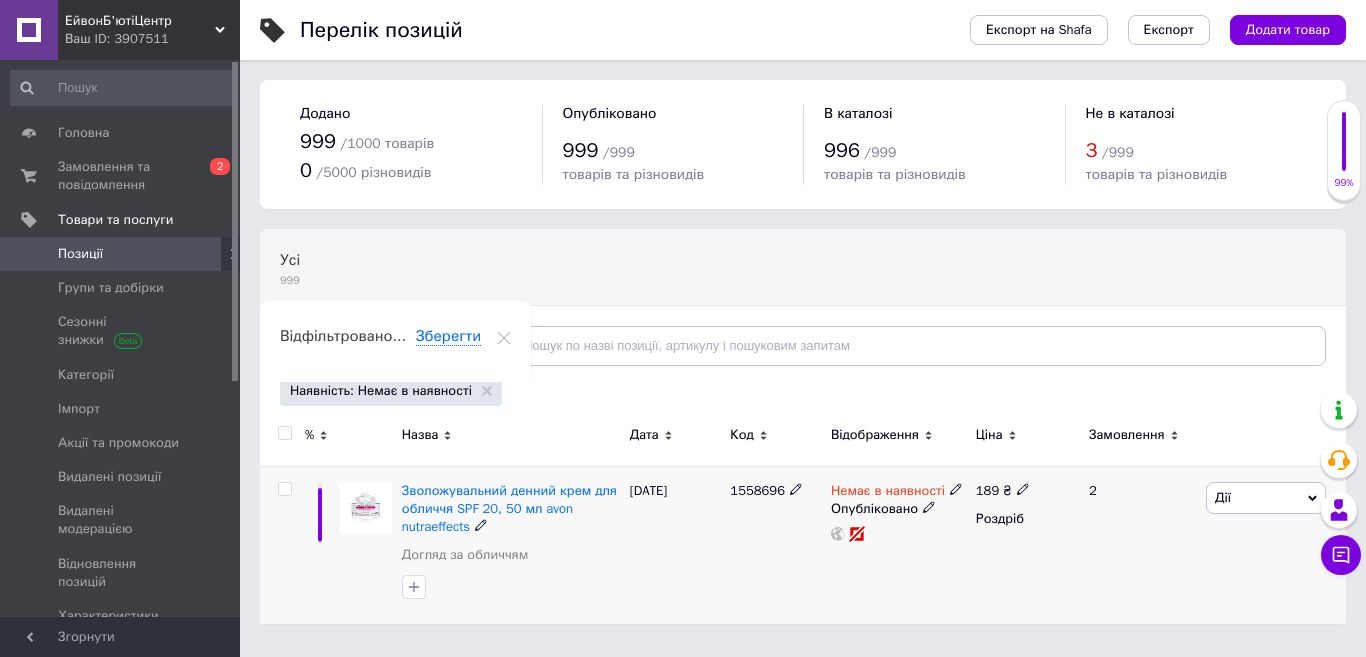 click 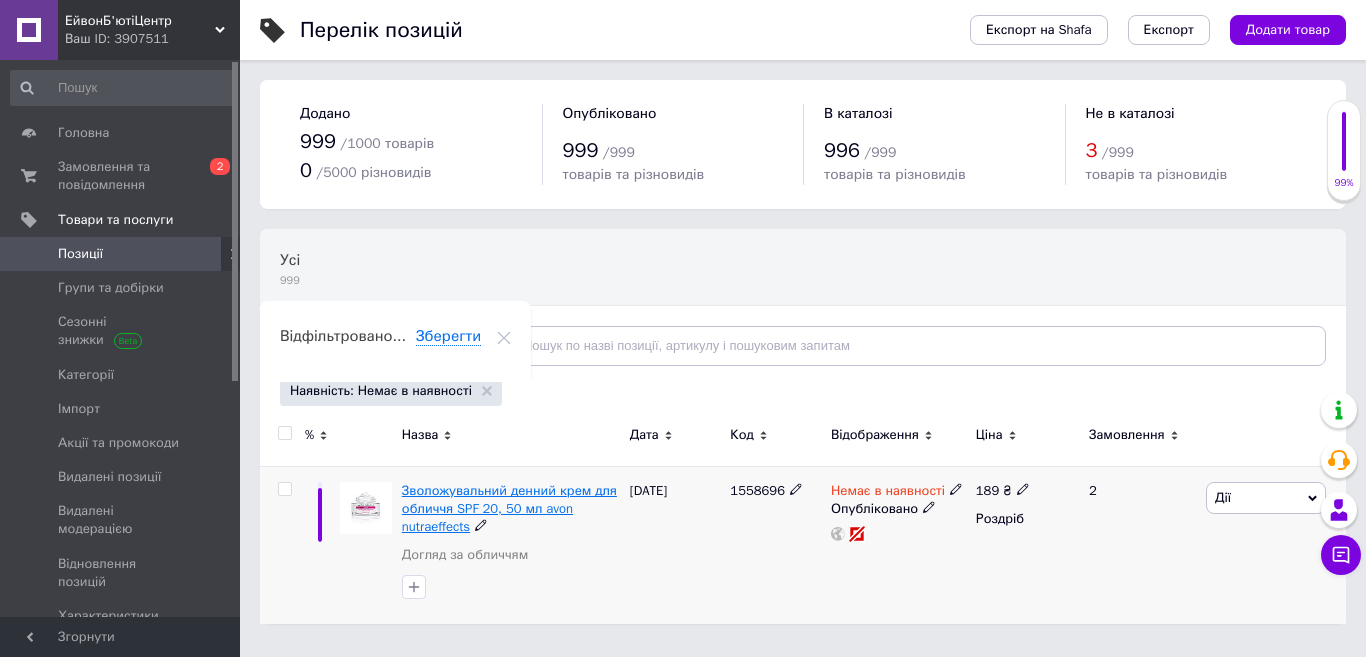 click on "Зволожувальний денний крем для обличчя SPF 20, 50 мл avon nutraeffects" at bounding box center (509, 508) 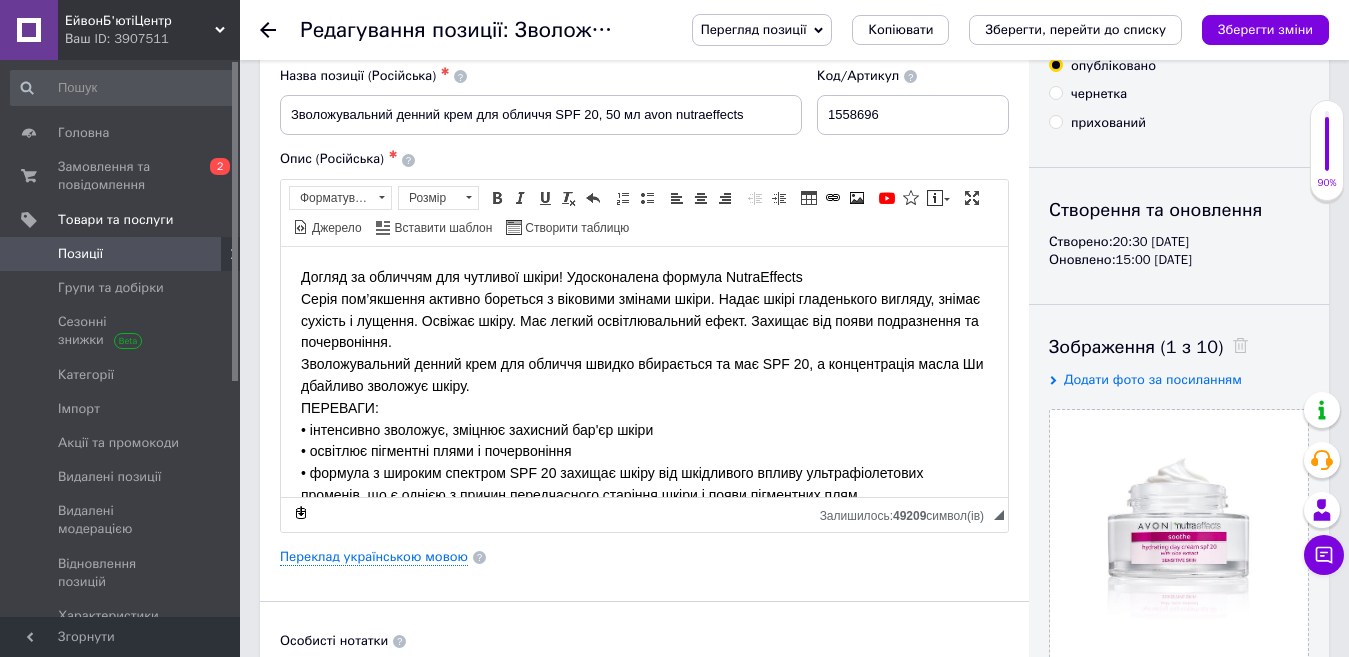 scroll, scrollTop: 0, scrollLeft: 0, axis: both 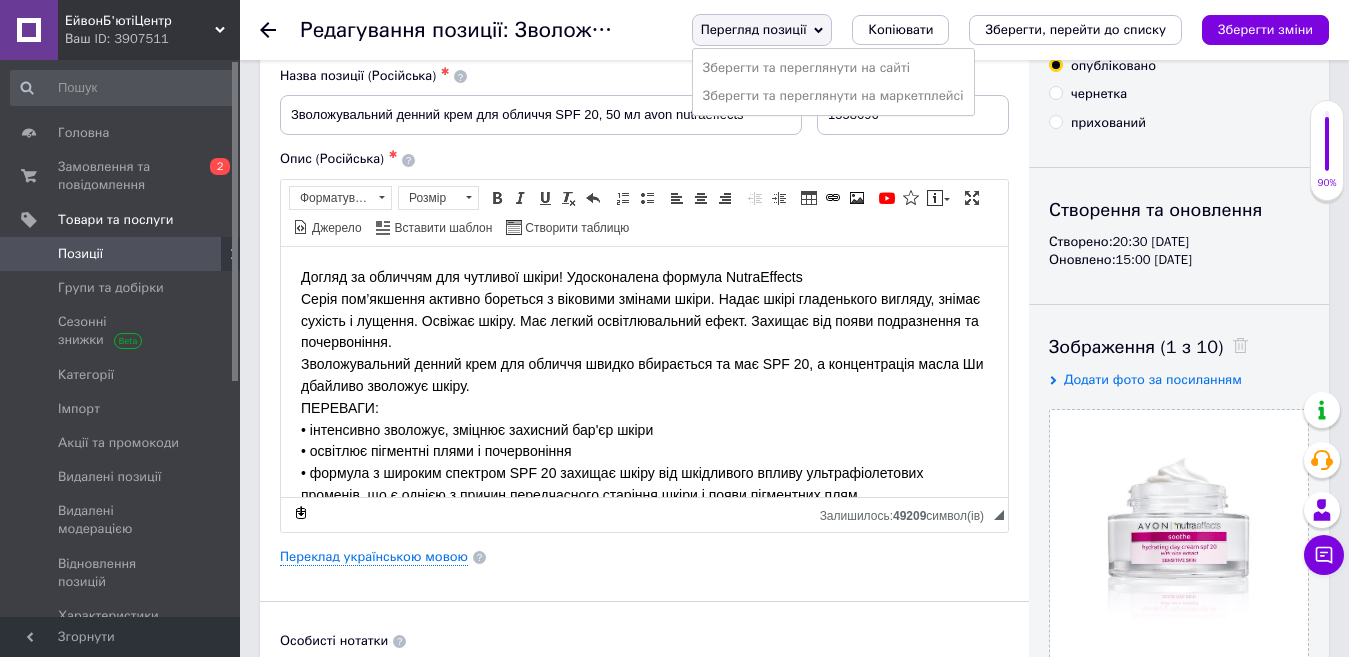 click on "Перегляд позиції" at bounding box center (762, 30) 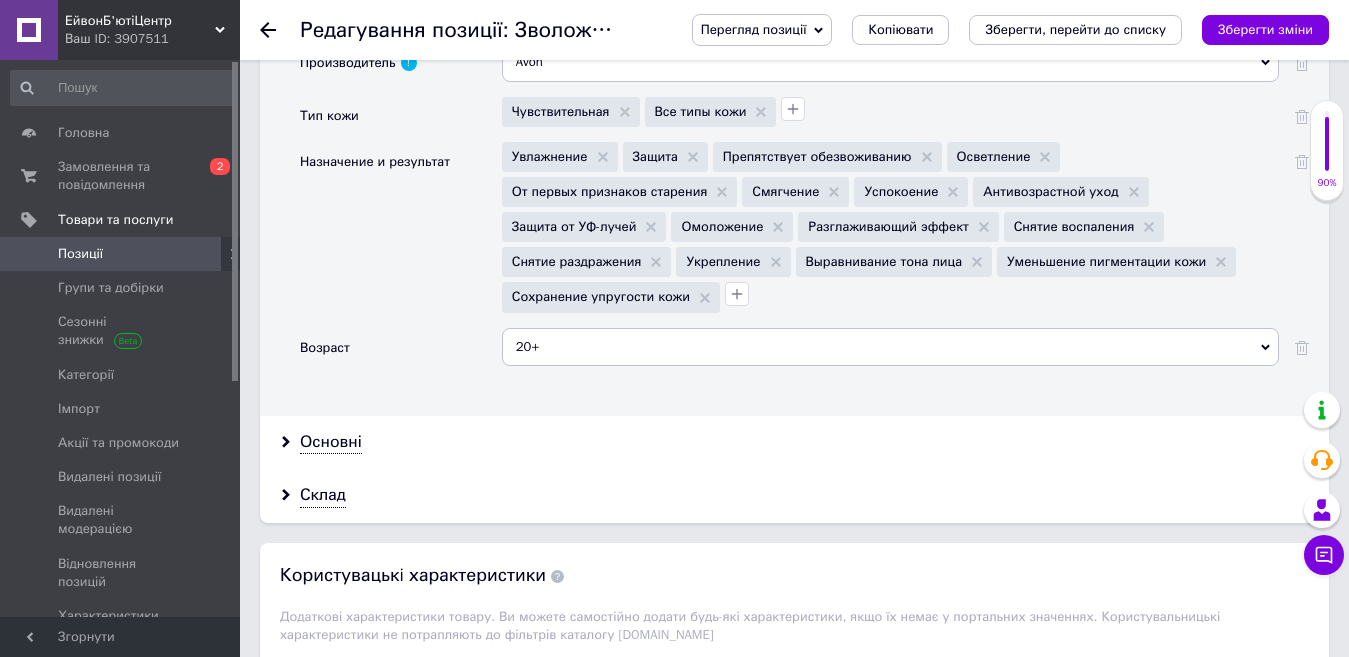 scroll, scrollTop: 2560, scrollLeft: 0, axis: vertical 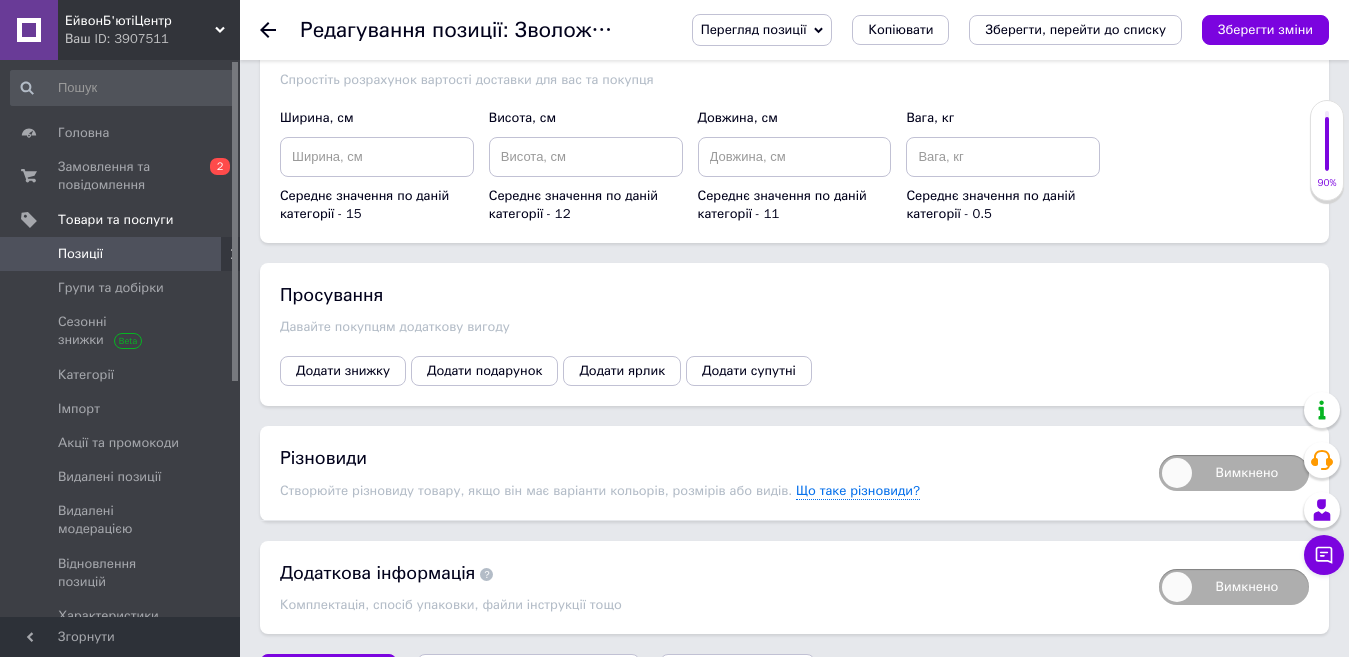 click on "Видалити позицію" at bounding box center [738, 674] 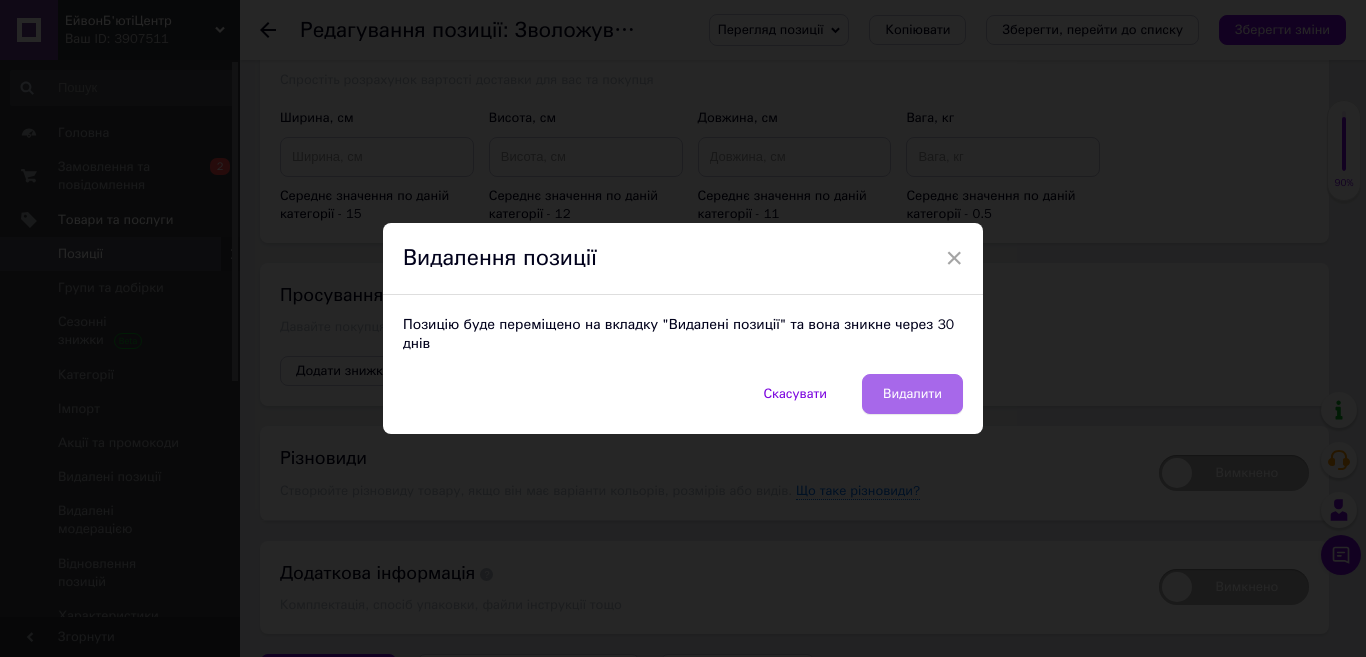 click on "Видалити" at bounding box center [912, 394] 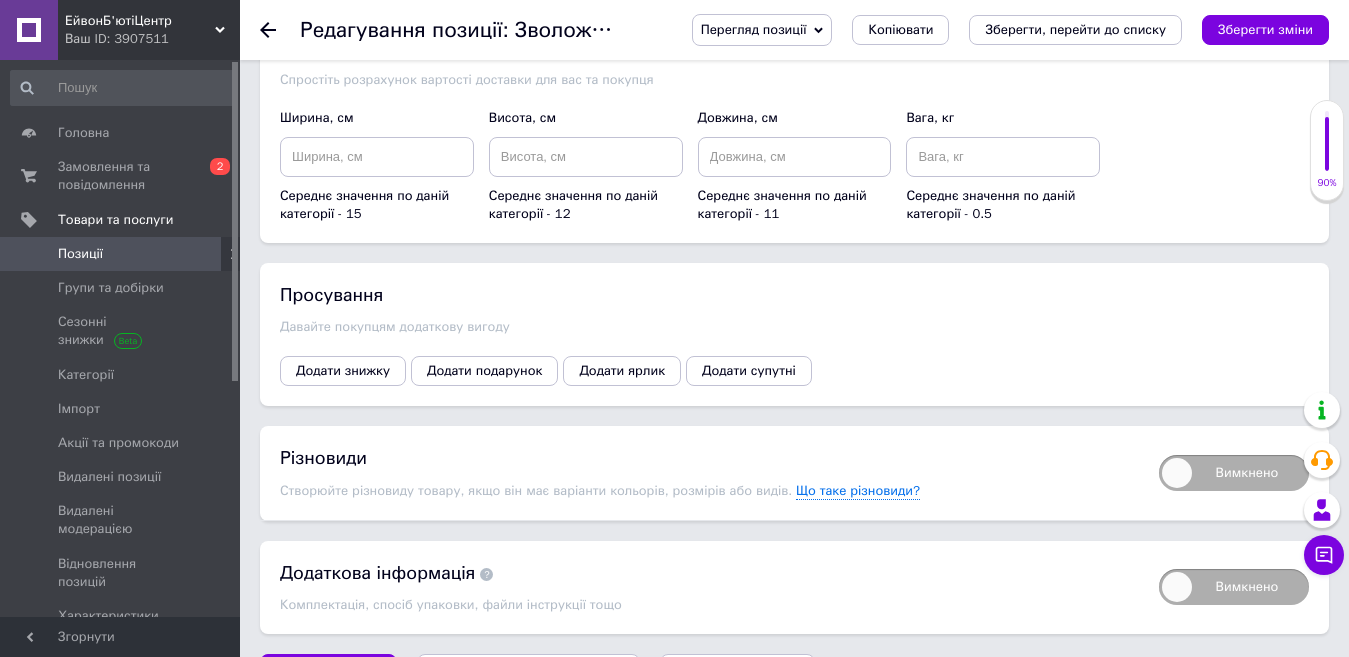 radio on "false" 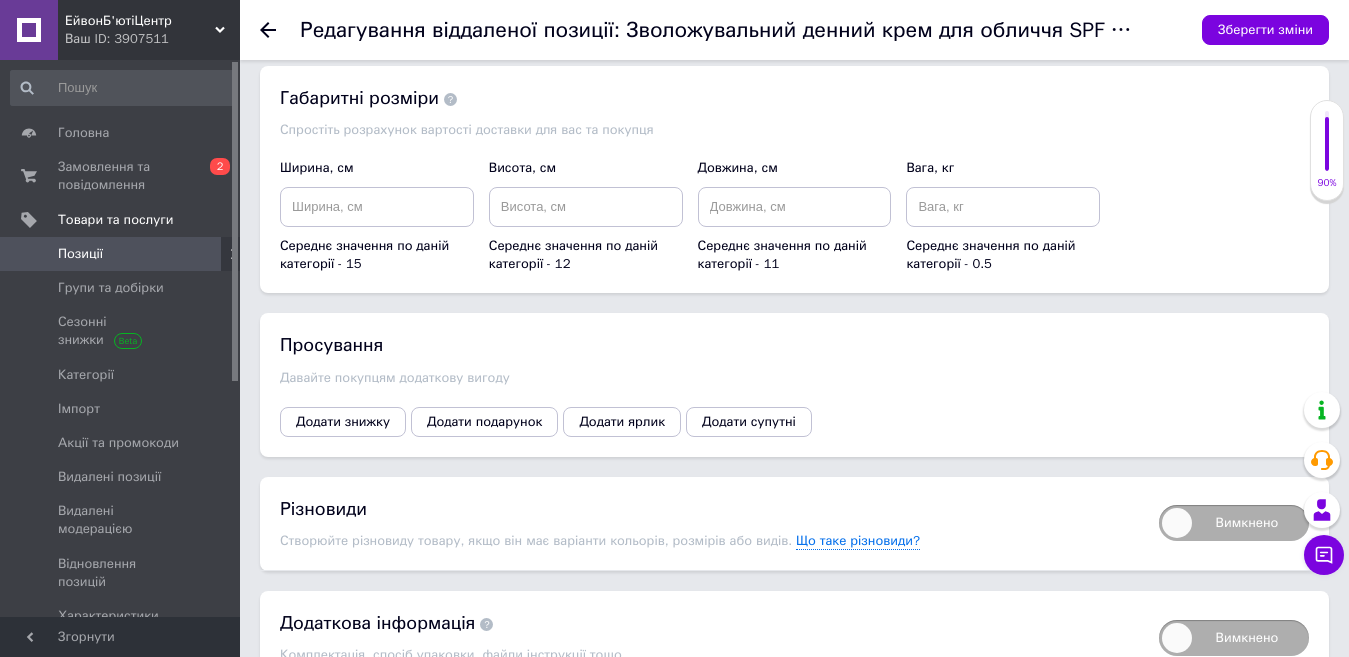 scroll, scrollTop: 2610, scrollLeft: 0, axis: vertical 